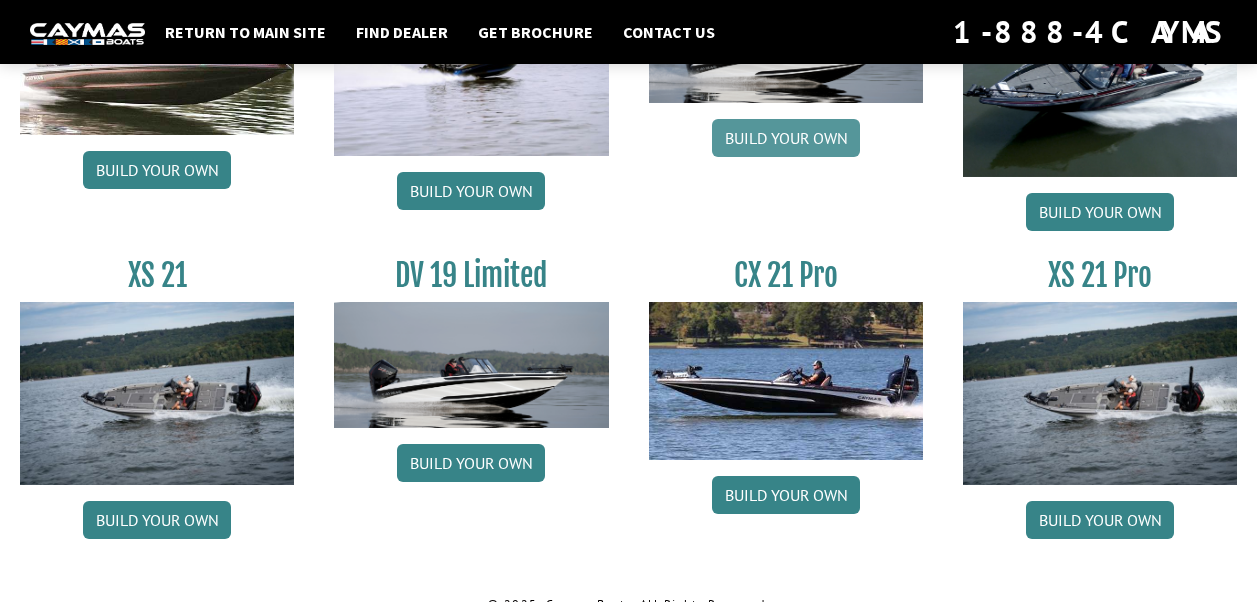 scroll, scrollTop: 2477, scrollLeft: 0, axis: vertical 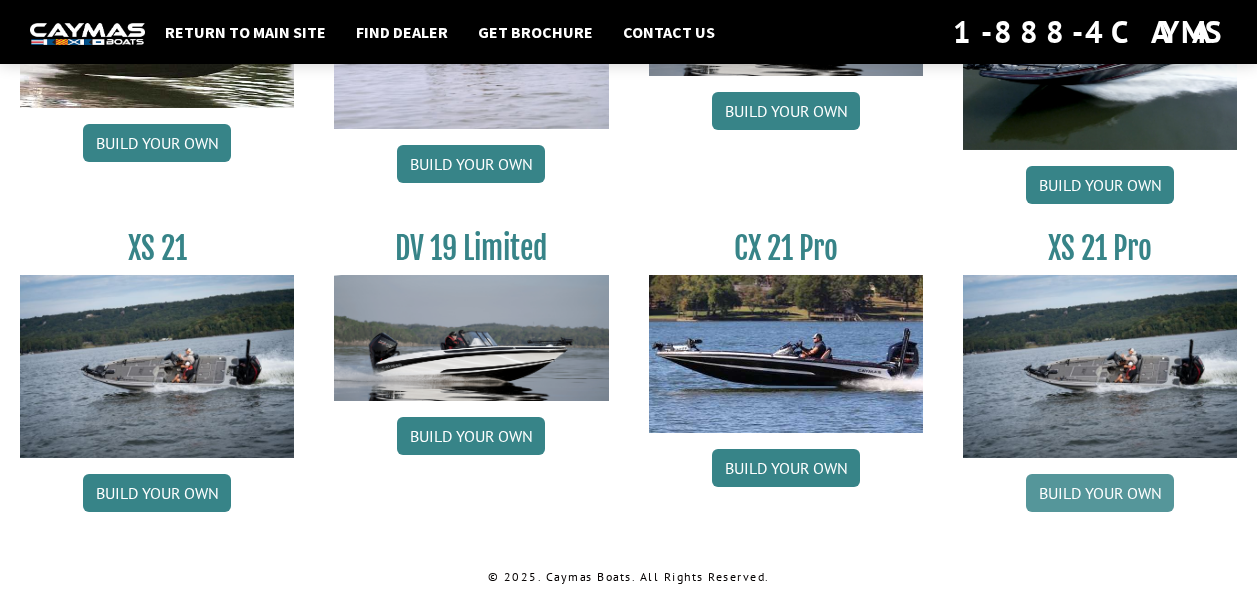 click on "Build your own" at bounding box center [1100, 493] 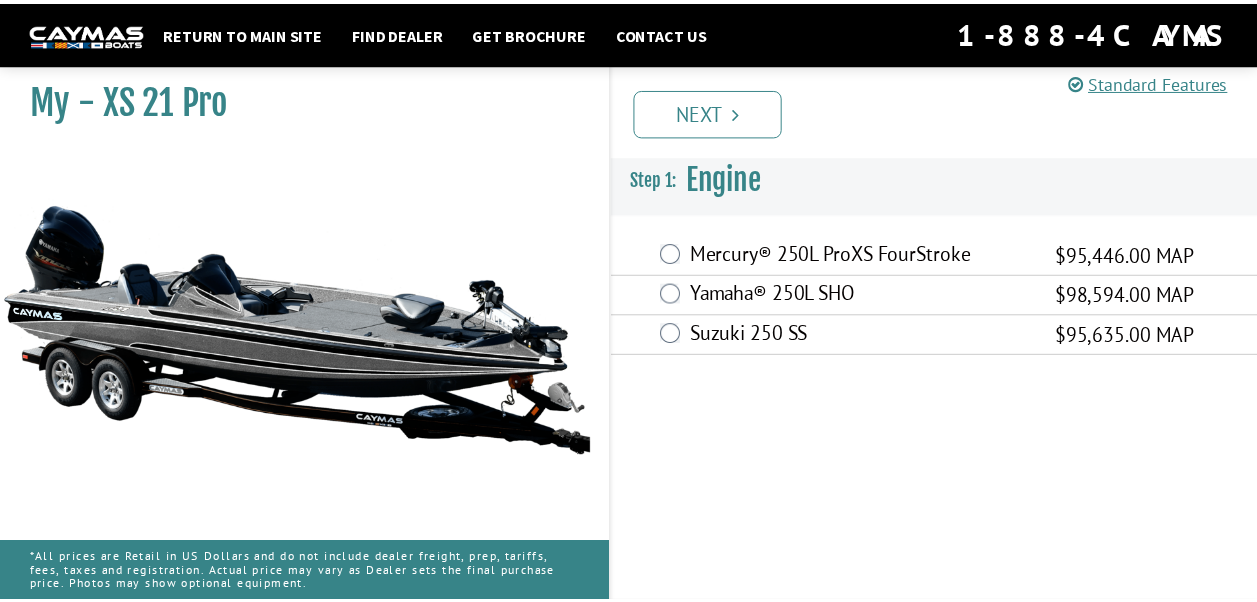 scroll, scrollTop: 0, scrollLeft: 0, axis: both 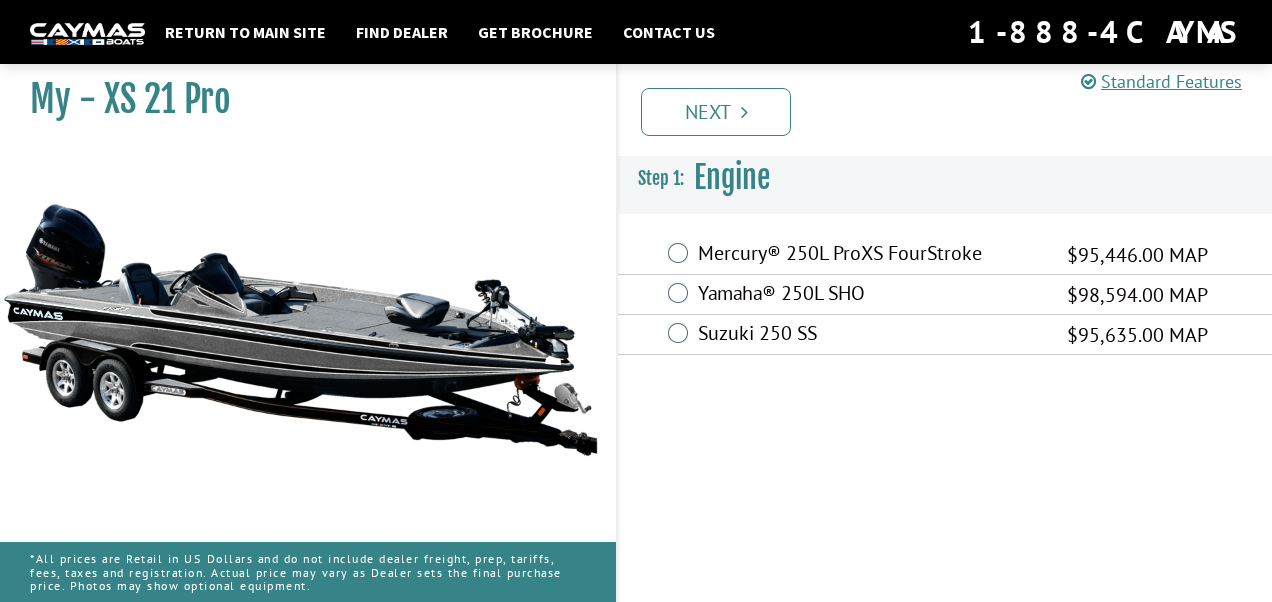 click on "Mercury® 250L ProXS FourStroke" at bounding box center (870, 255) 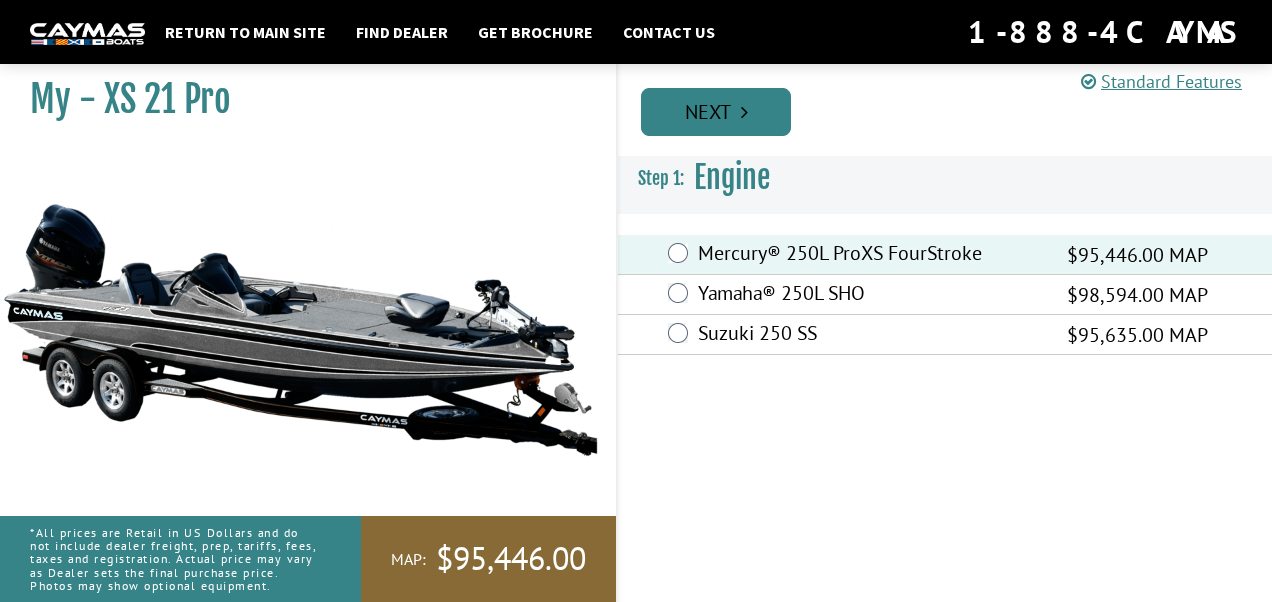 click on "Next" at bounding box center [716, 112] 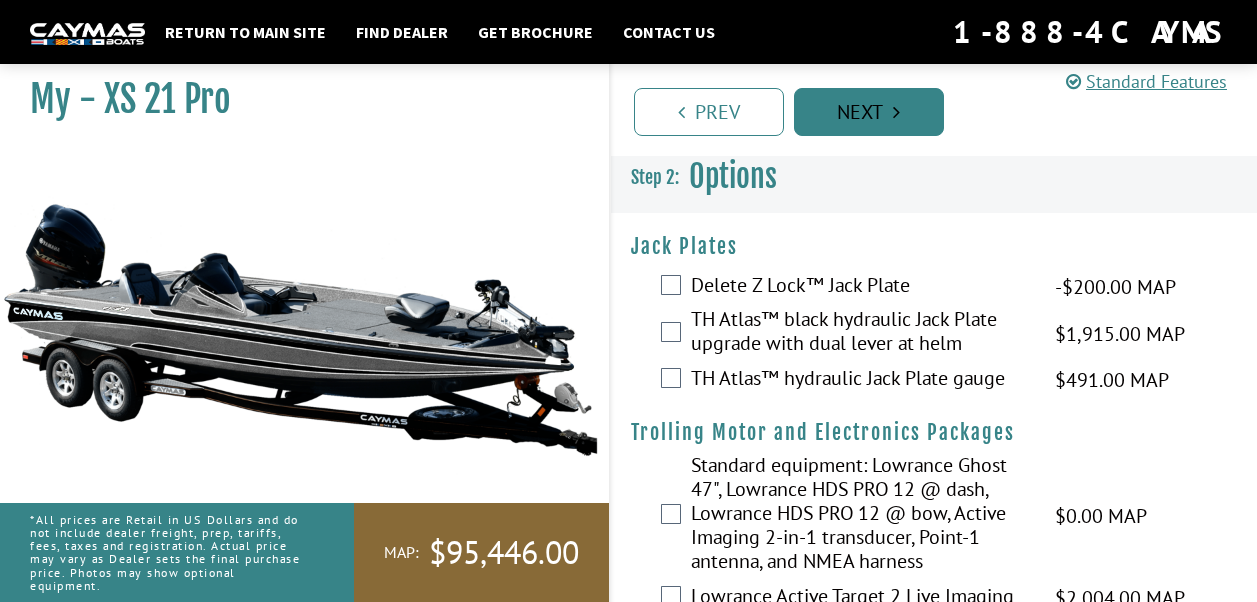 click on "Next" at bounding box center [869, 112] 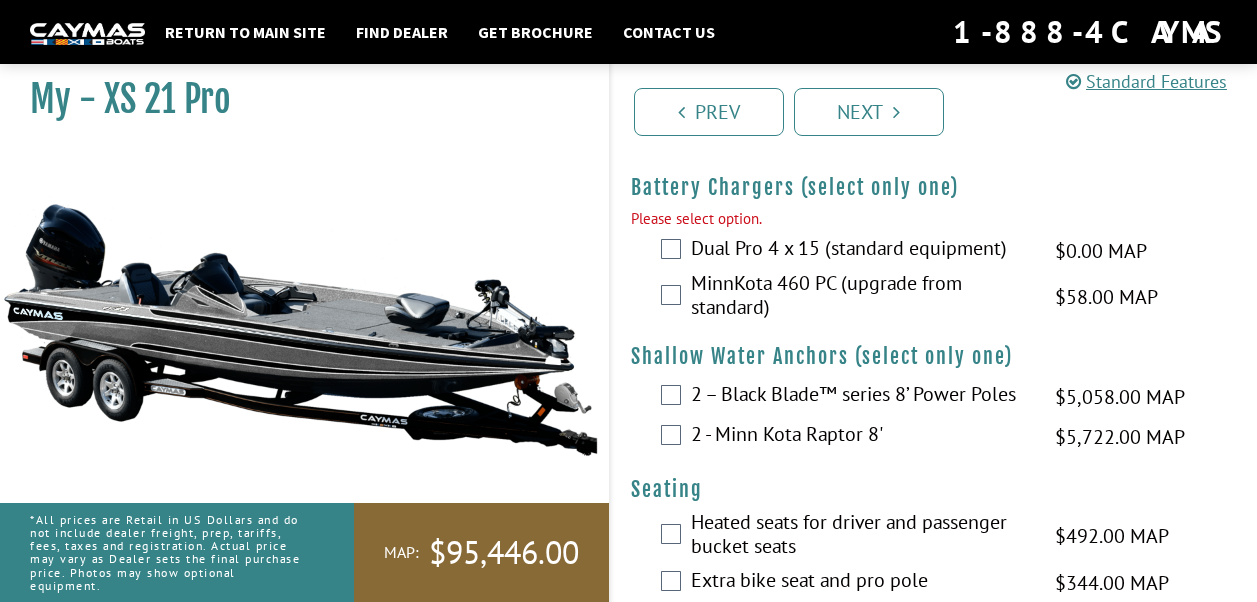 scroll, scrollTop: 1775, scrollLeft: 0, axis: vertical 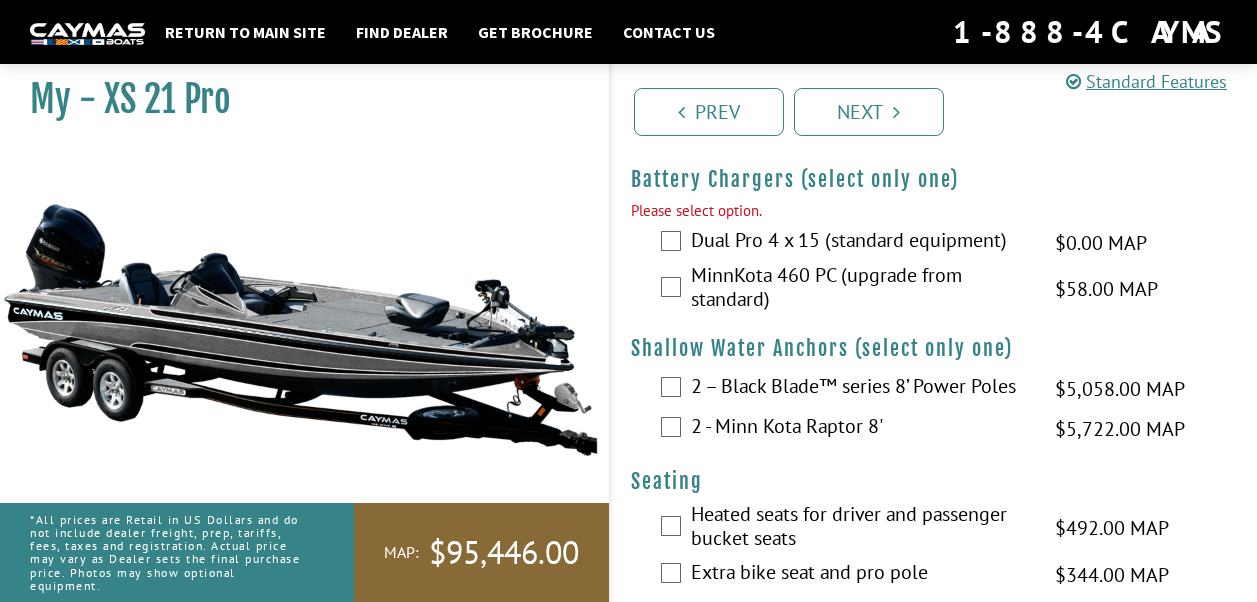 click on "Dual Pro 4 x 15 (standard equipment)" at bounding box center (861, 242) 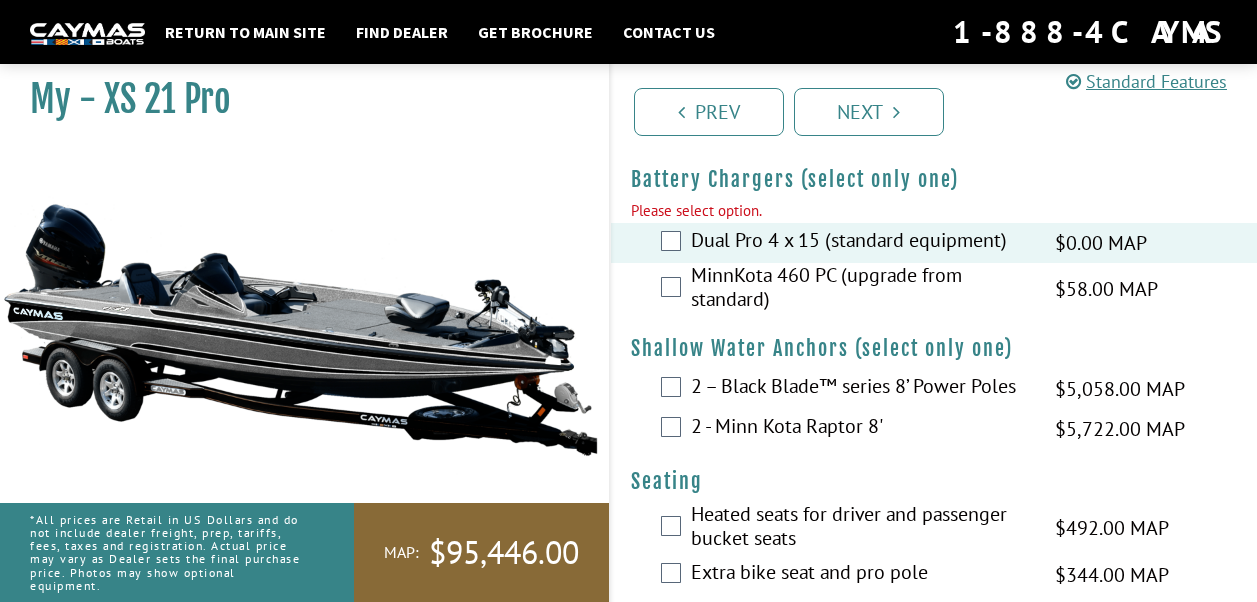 click on "MinnKota 460 PC (upgrade from standard)" at bounding box center (861, 289) 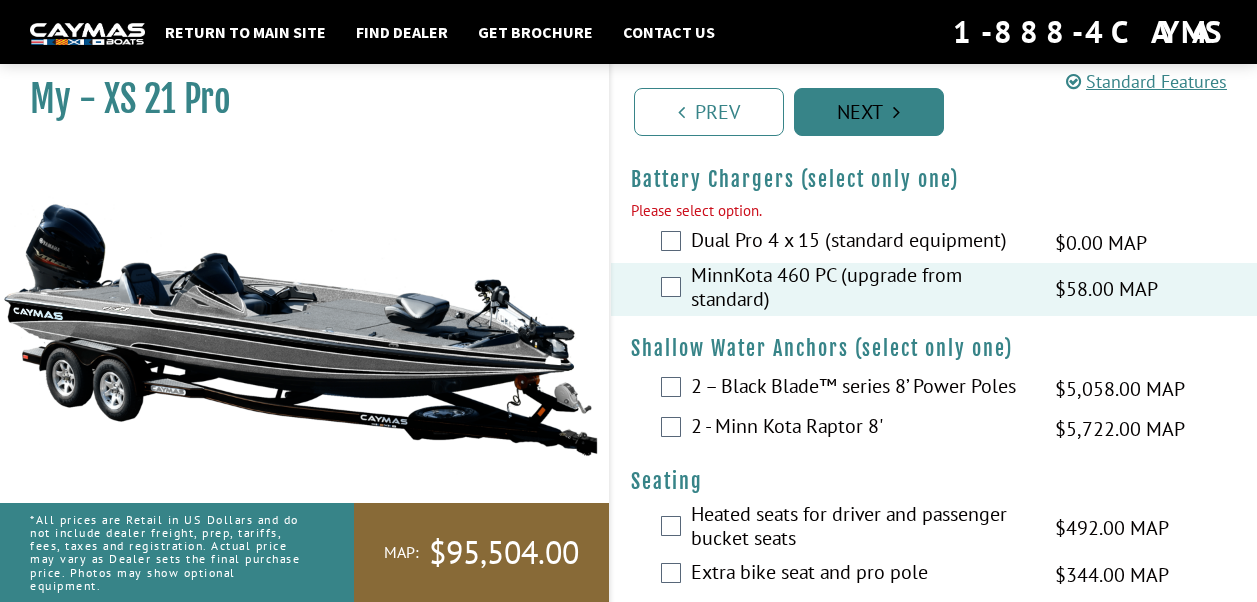click on "Next" at bounding box center (869, 112) 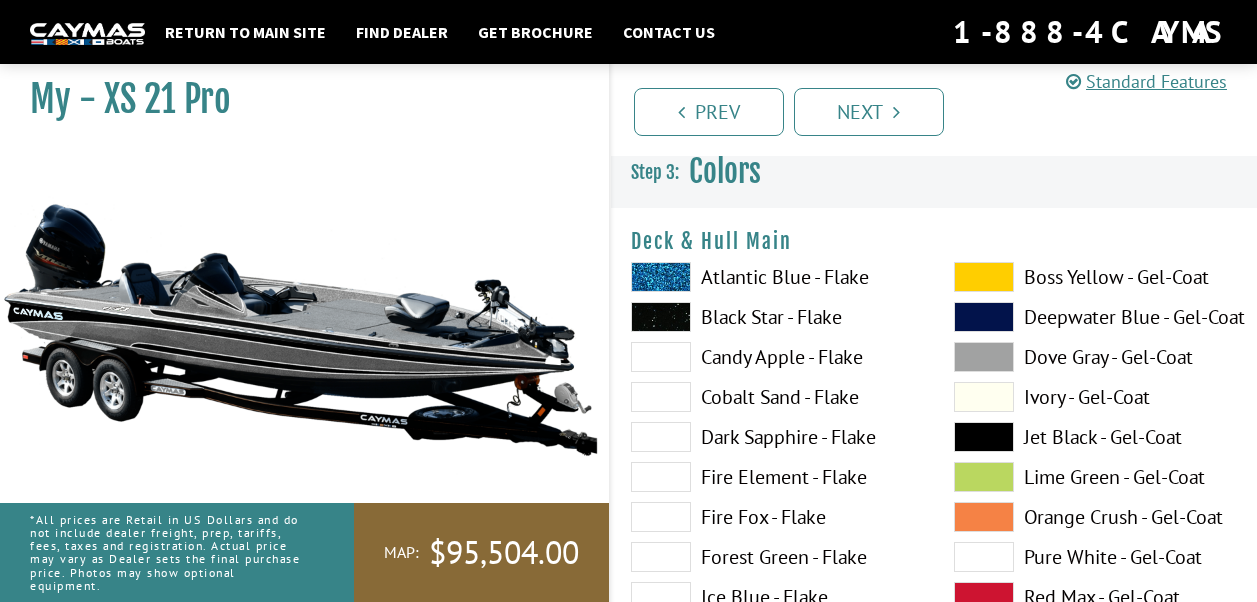 scroll, scrollTop: 0, scrollLeft: 0, axis: both 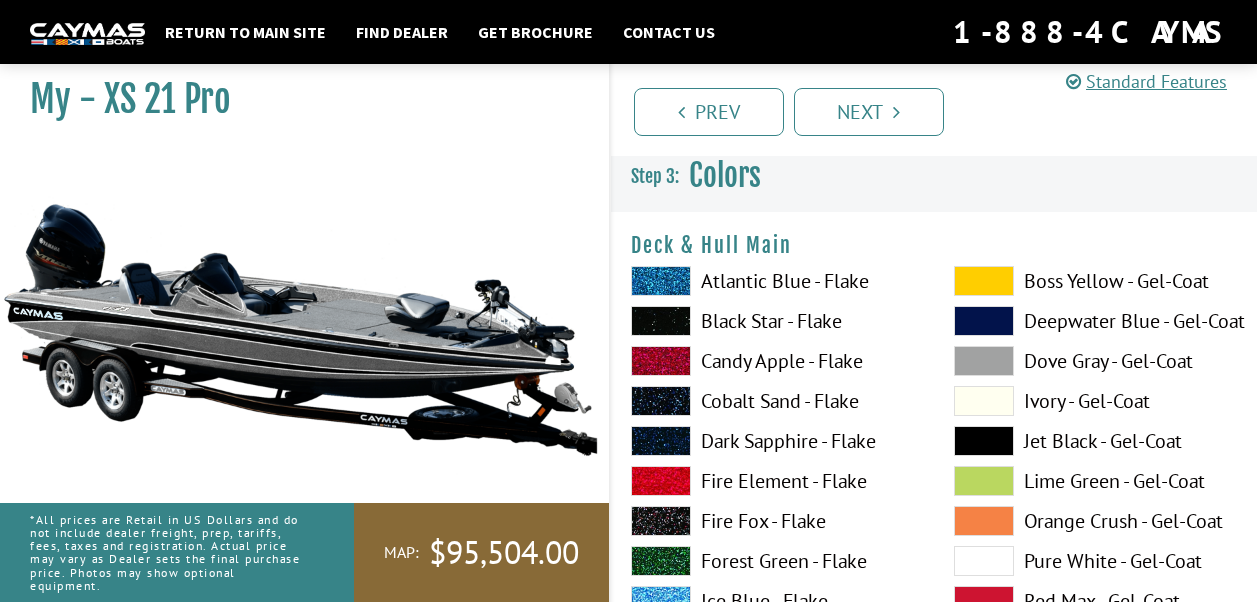 click on "Black Star - Flake" at bounding box center (772, 321) 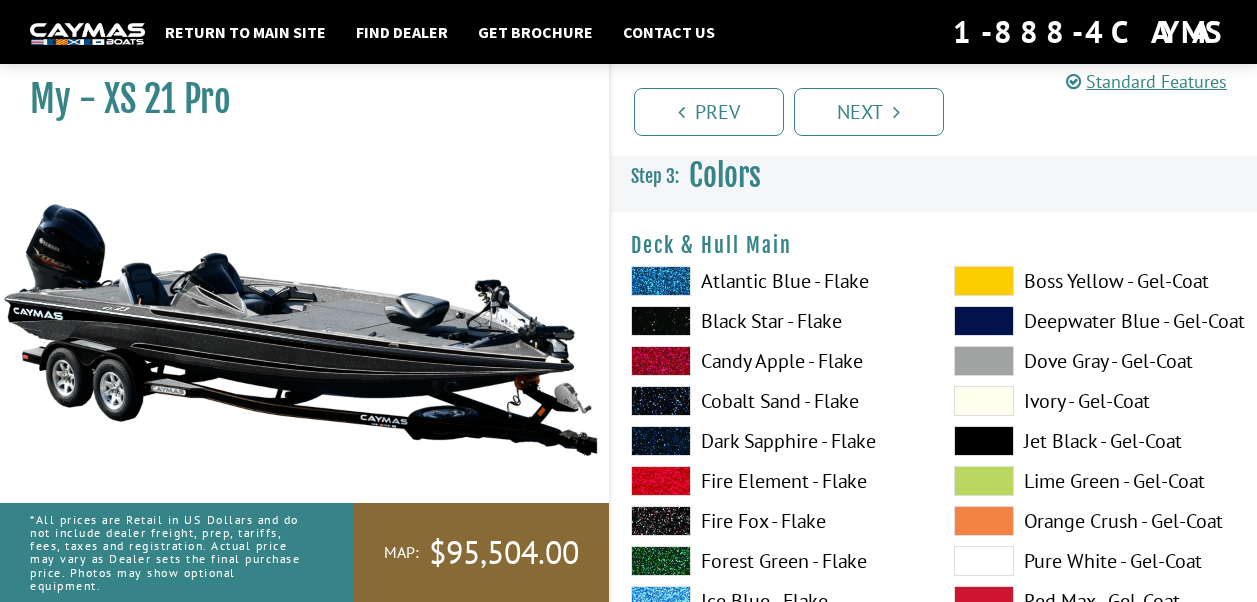 click on "Candy Apple - Flake" at bounding box center (772, 361) 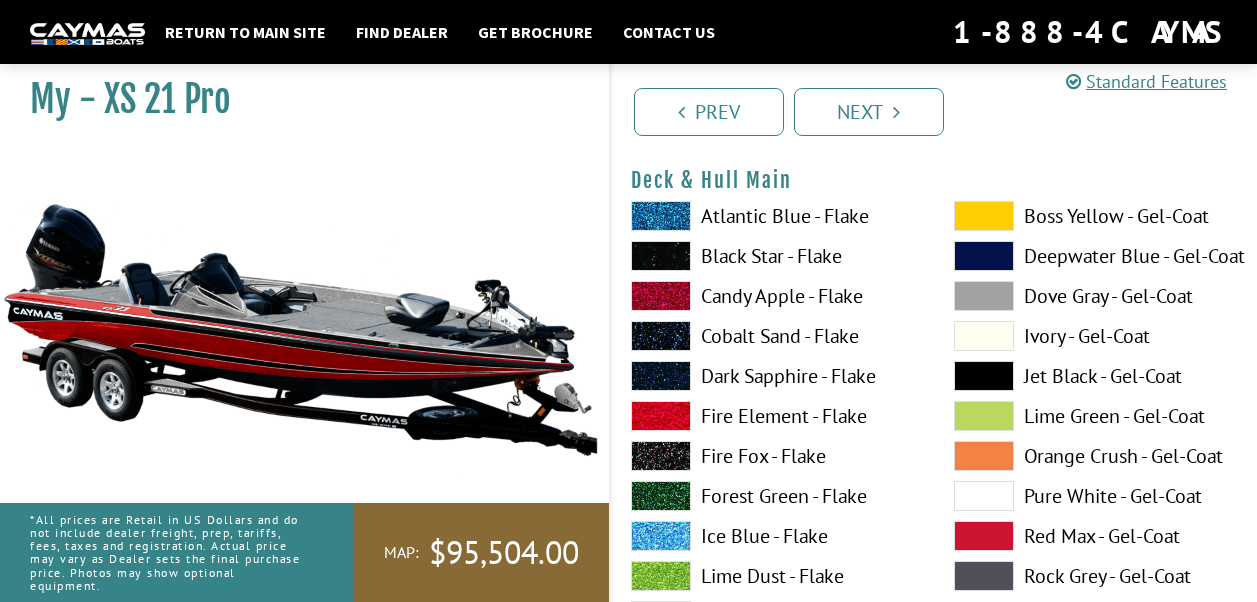 scroll, scrollTop: 100, scrollLeft: 0, axis: vertical 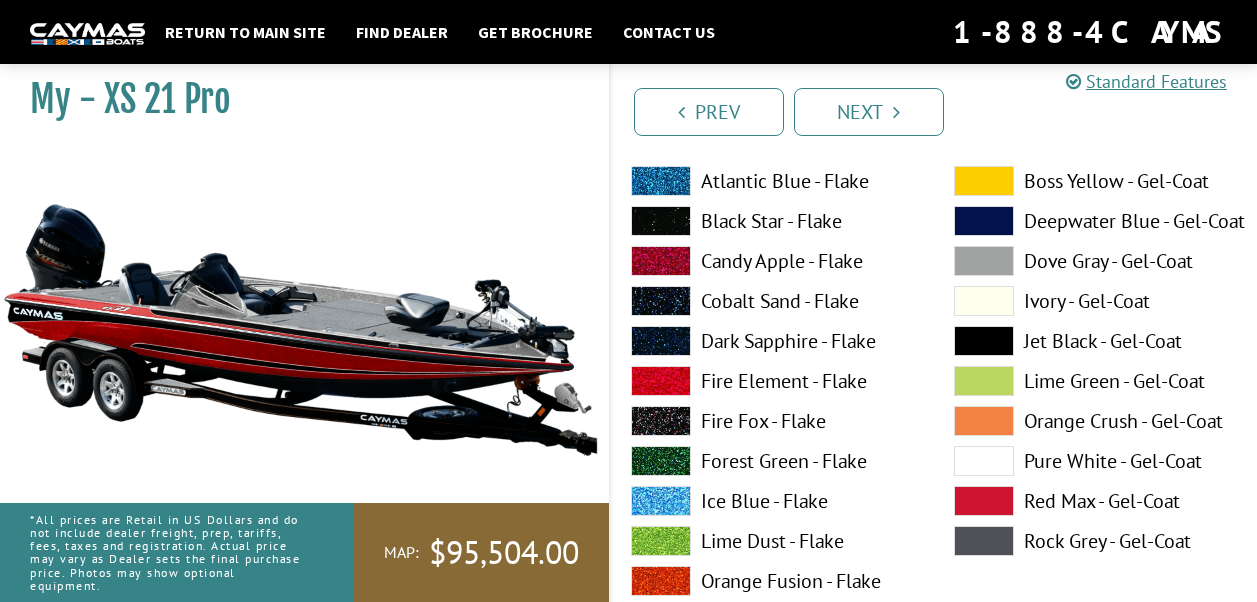 click on "Ivory - Gel-Coat" at bounding box center [1095, 301] 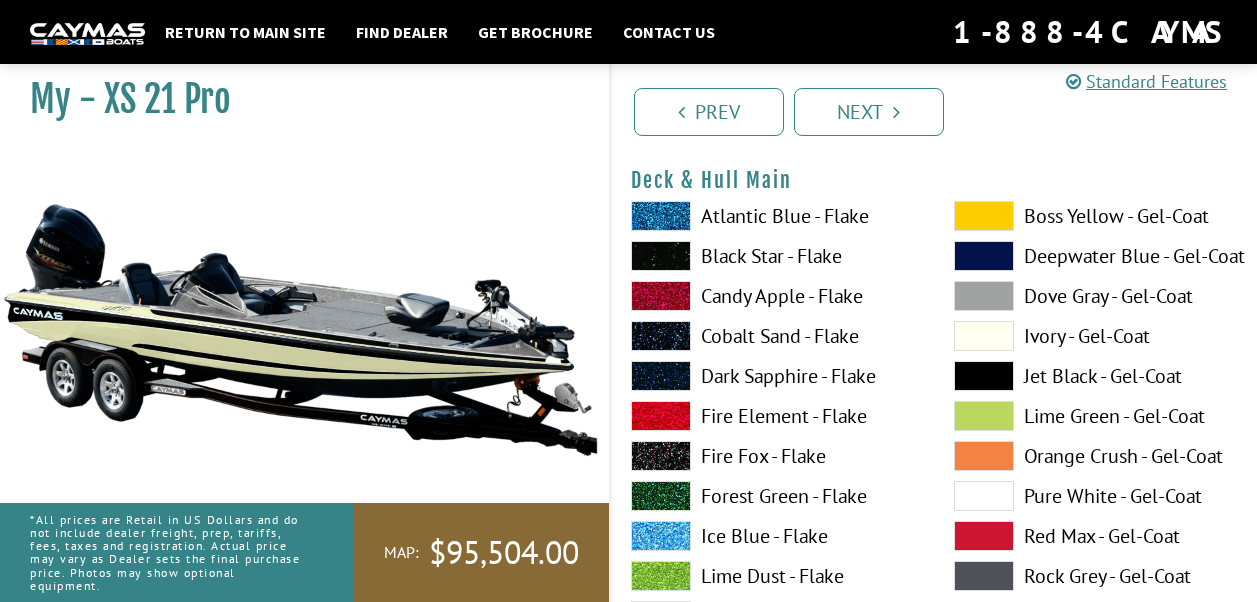 scroll, scrollTop: 100, scrollLeft: 0, axis: vertical 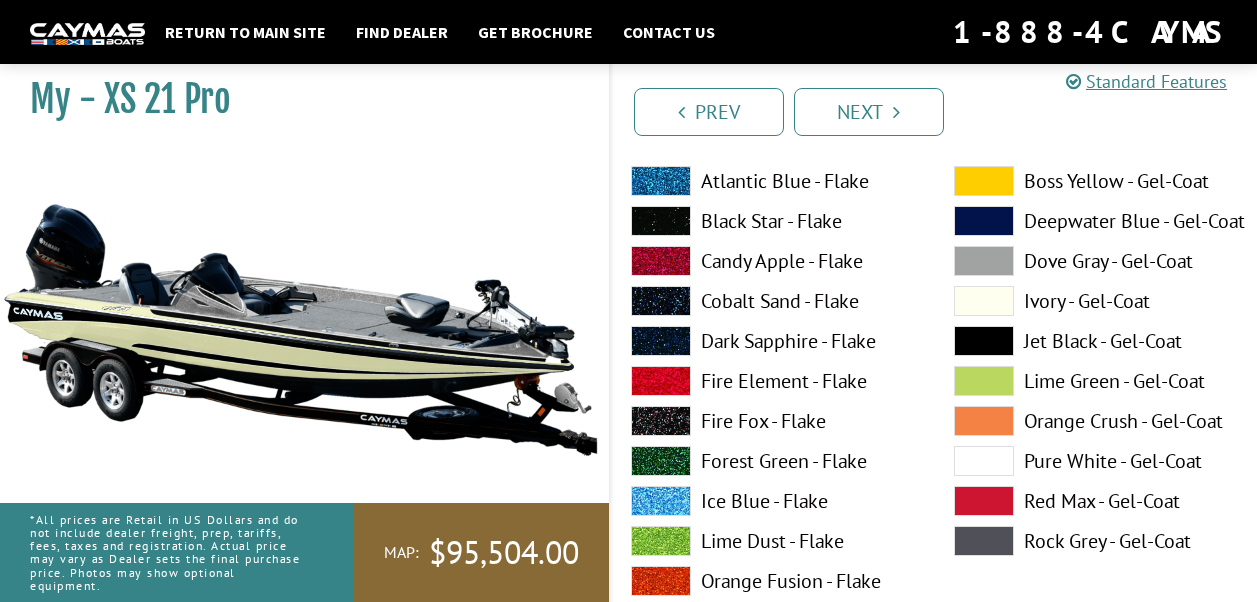 click on "Pure White - Gel-Coat" at bounding box center [1095, 461] 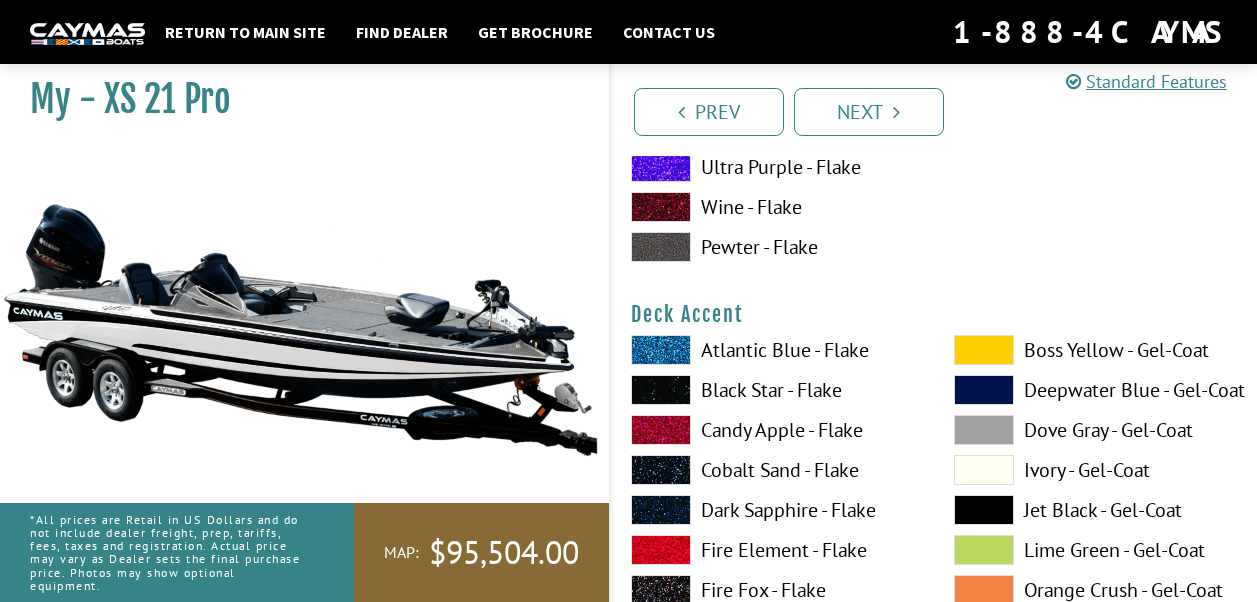 scroll, scrollTop: 800, scrollLeft: 0, axis: vertical 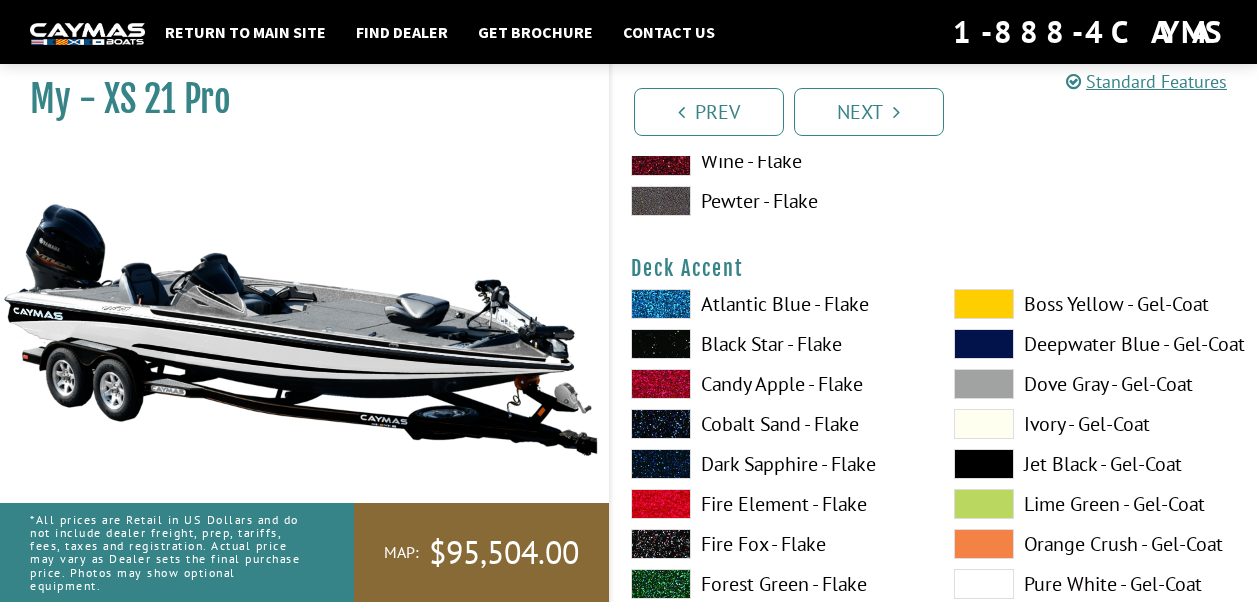 click at bounding box center (984, 424) 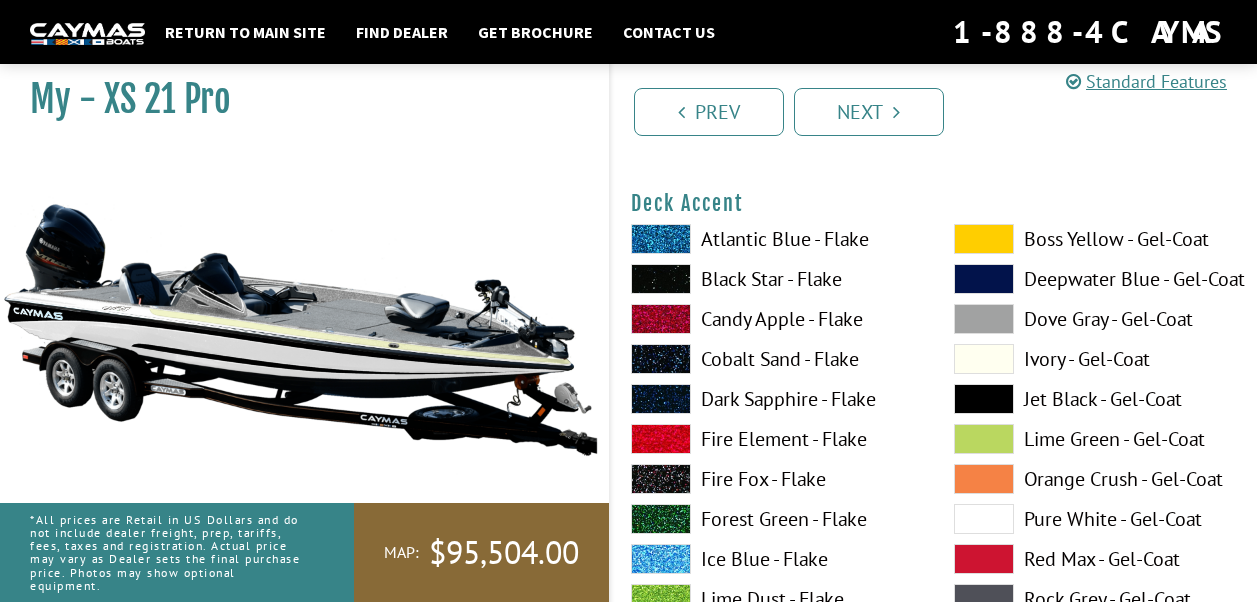 scroll, scrollTop: 900, scrollLeft: 0, axis: vertical 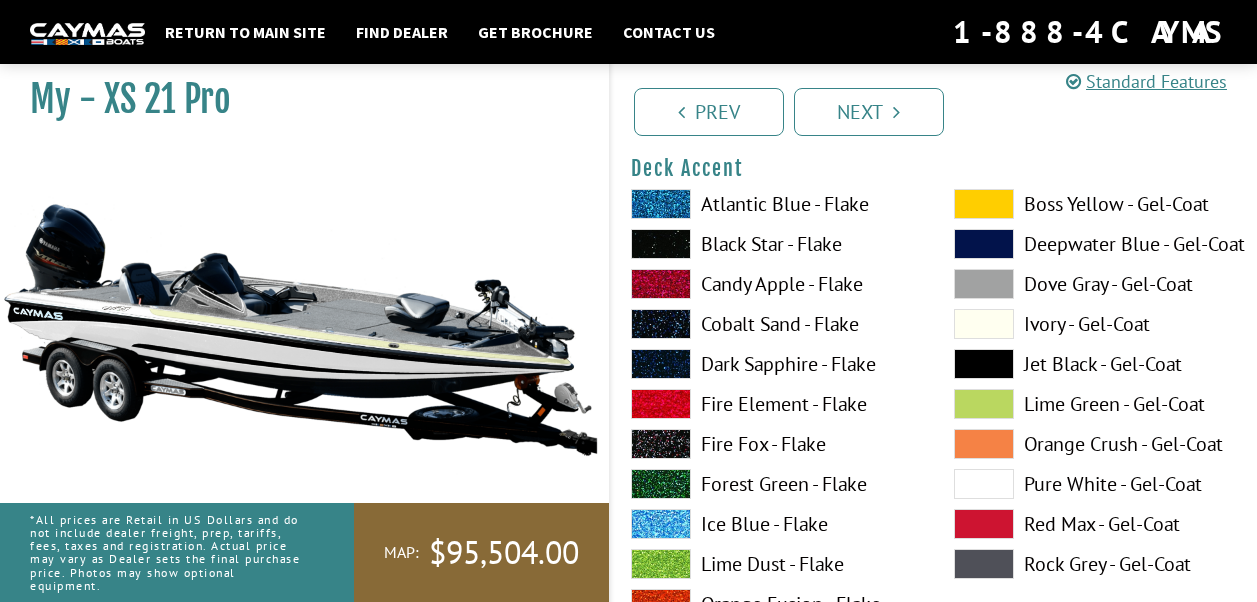 click at bounding box center (984, 484) 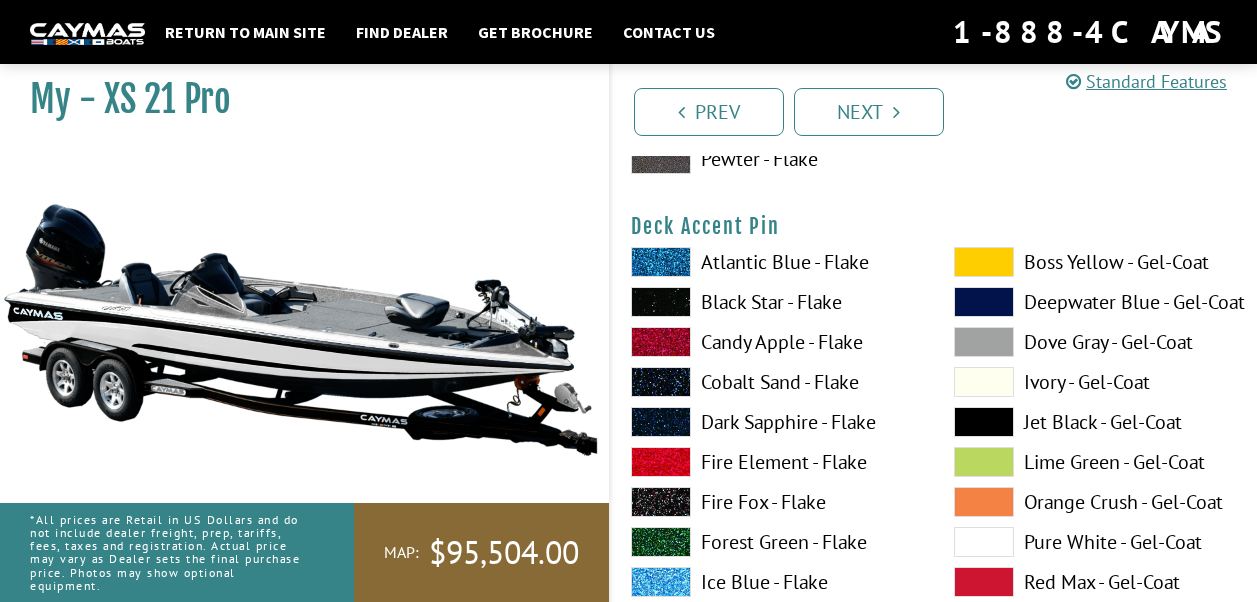 scroll, scrollTop: 1700, scrollLeft: 0, axis: vertical 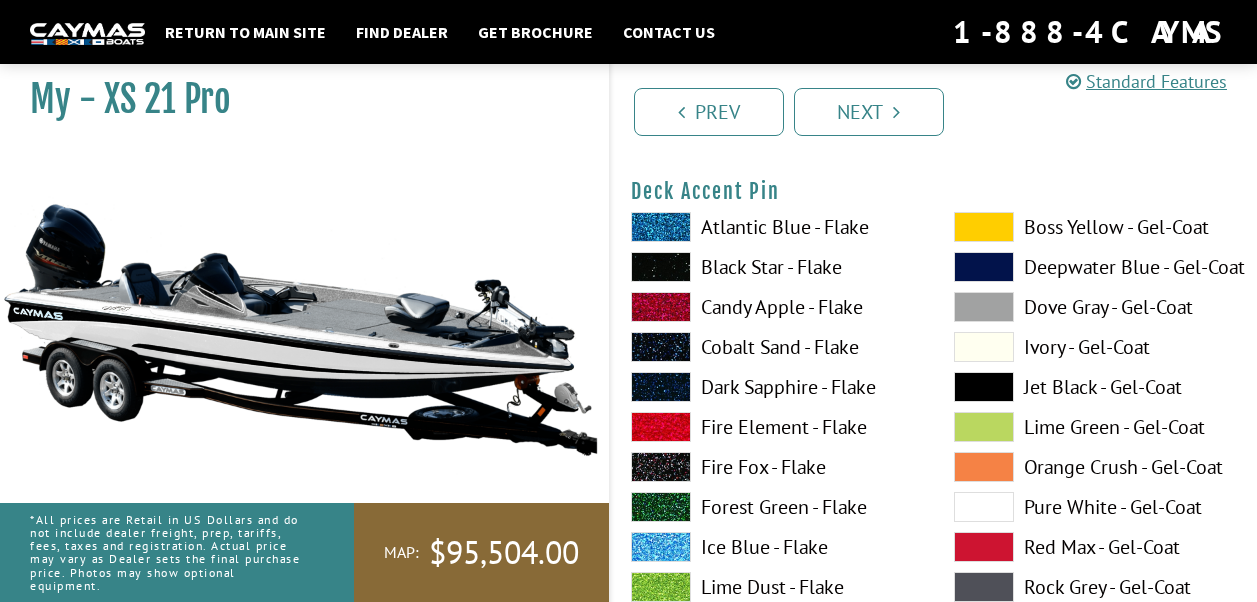 click at bounding box center (984, 427) 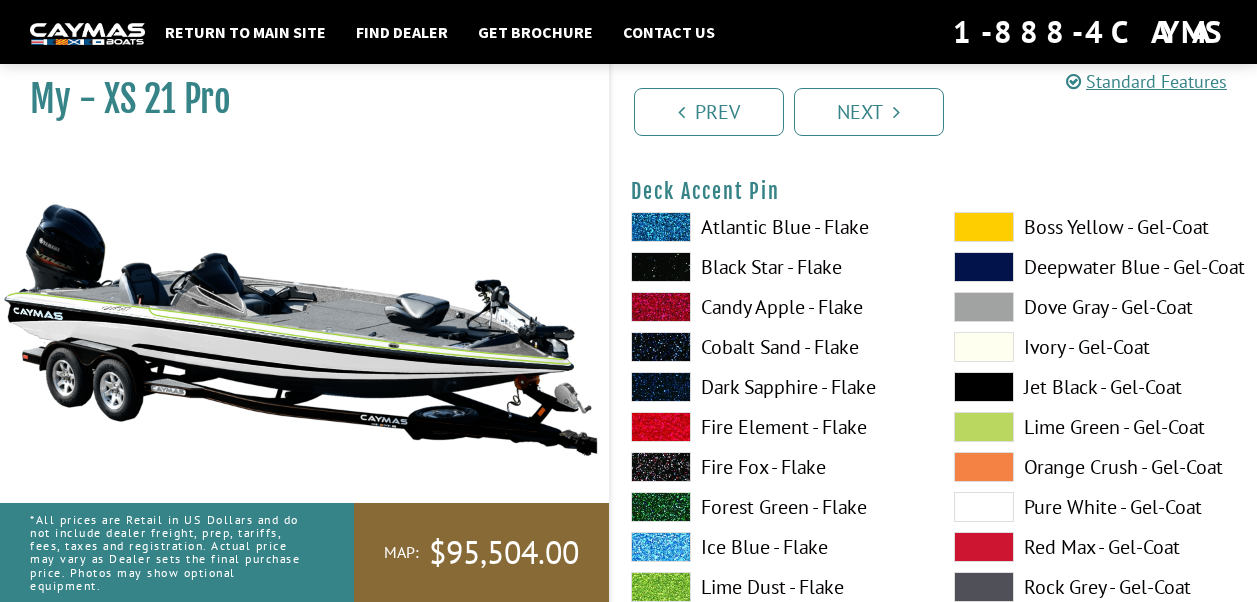 click on "Red Max - Gel-Coat" at bounding box center (1095, 547) 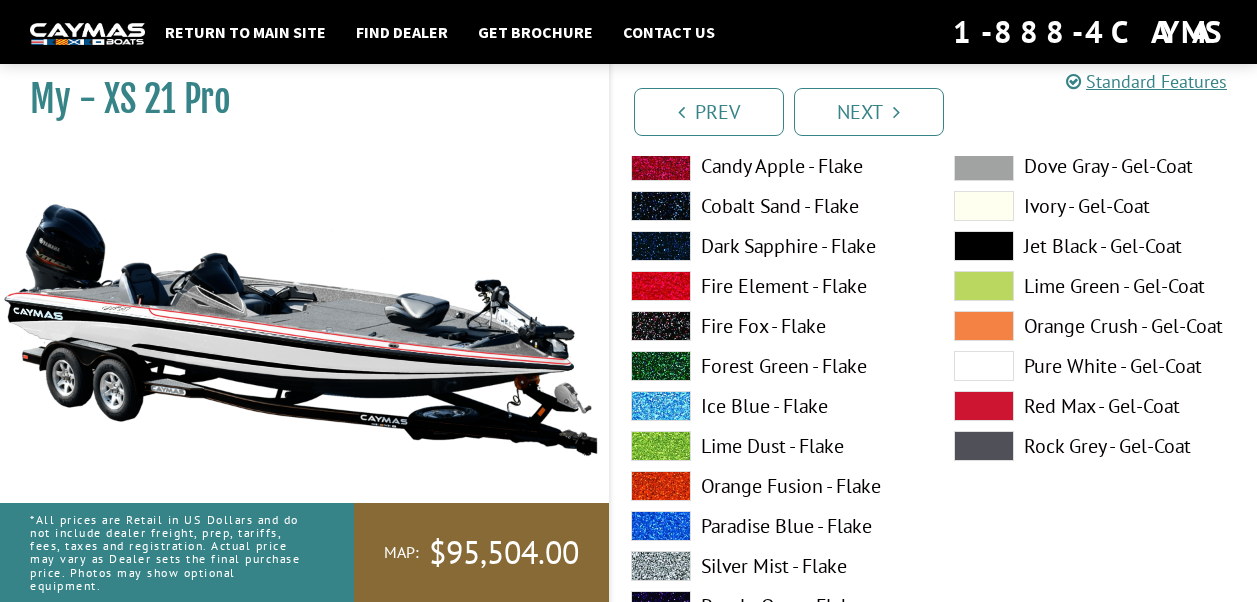 scroll, scrollTop: 2700, scrollLeft: 0, axis: vertical 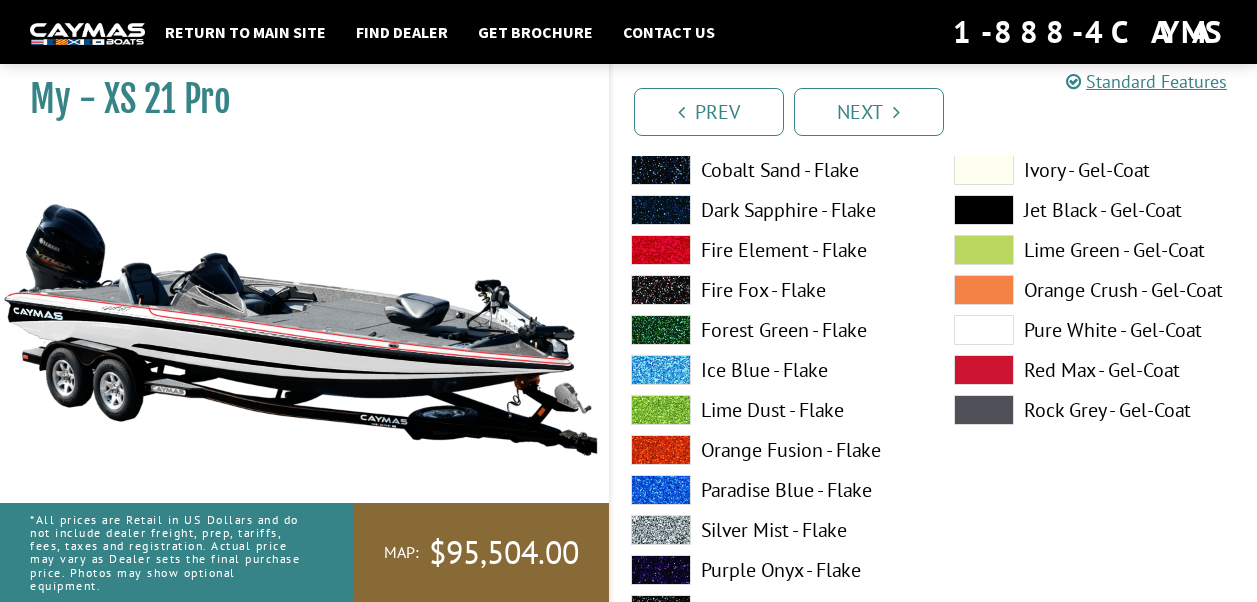 click at bounding box center [984, 370] 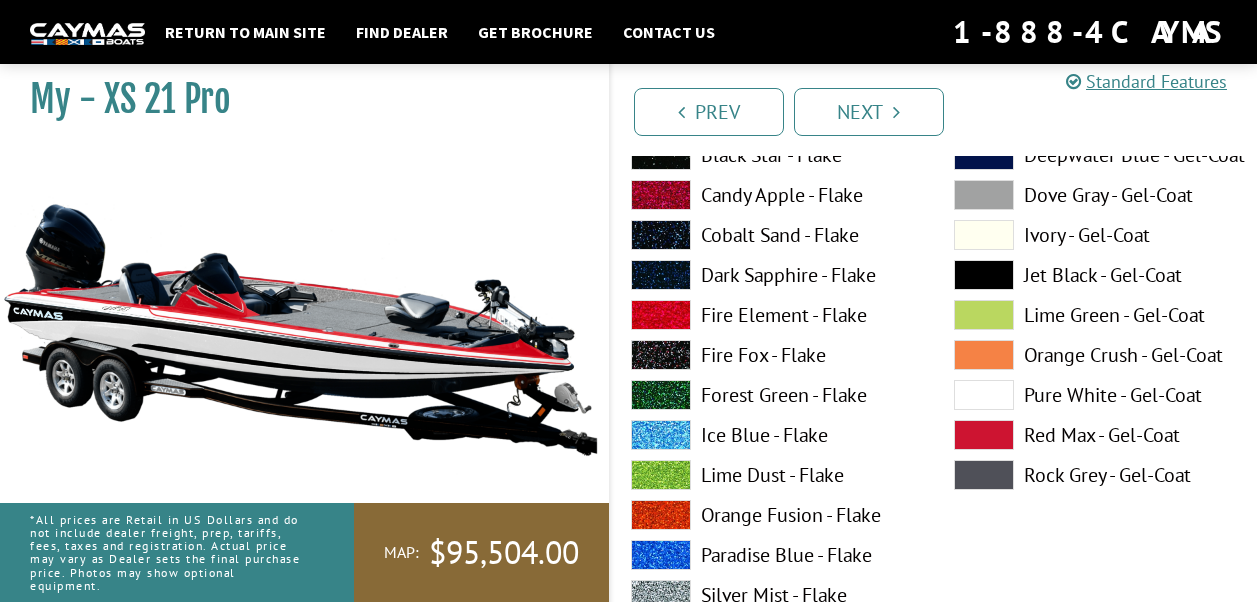 scroll, scrollTop: 2600, scrollLeft: 0, axis: vertical 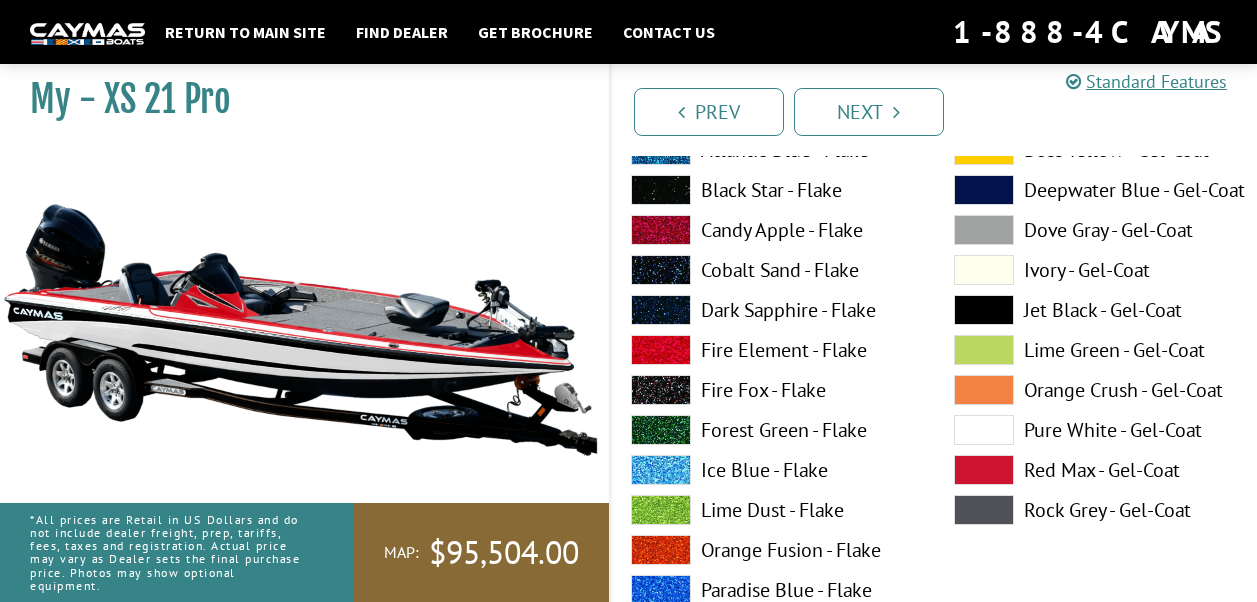 click at bounding box center (984, 430) 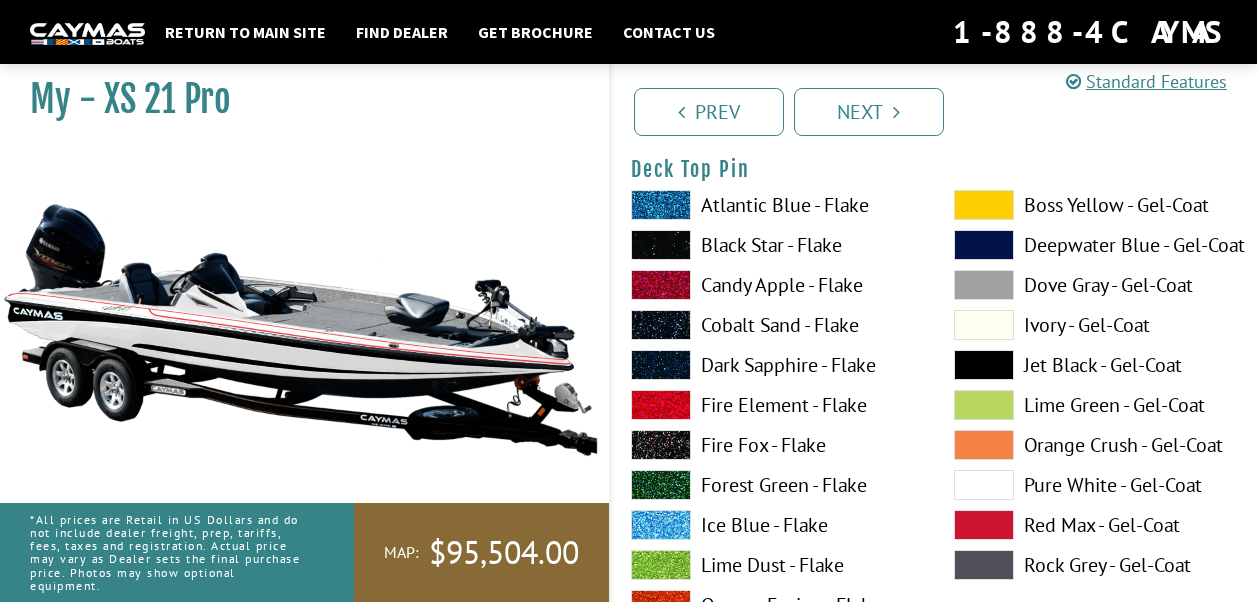 scroll, scrollTop: 3400, scrollLeft: 0, axis: vertical 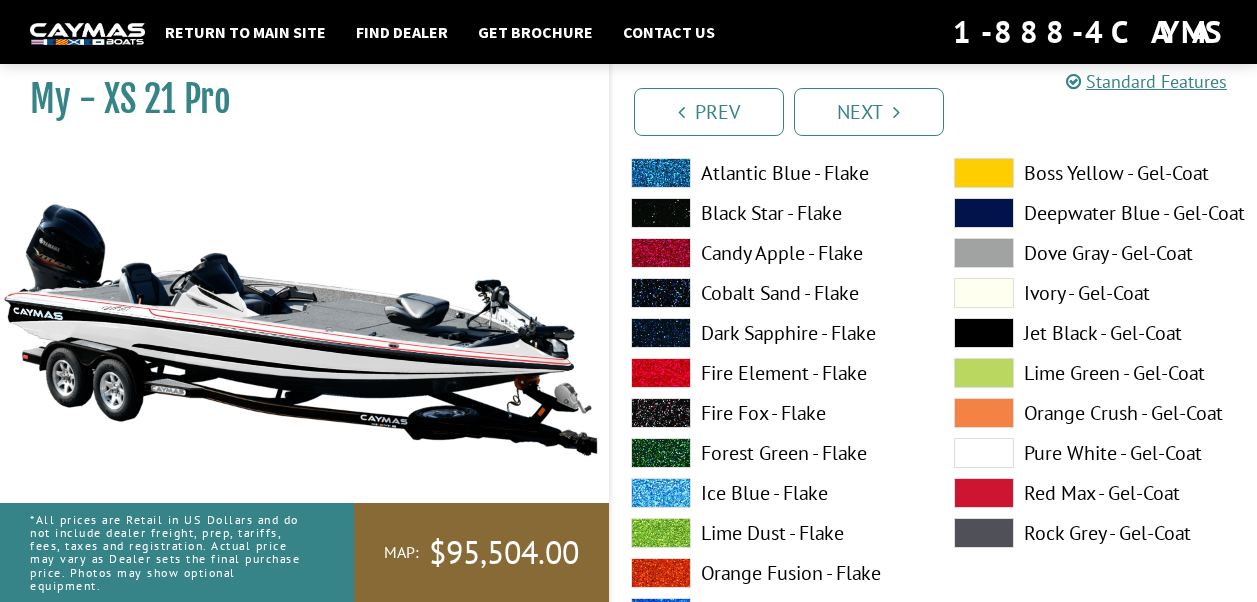 click at bounding box center [984, 493] 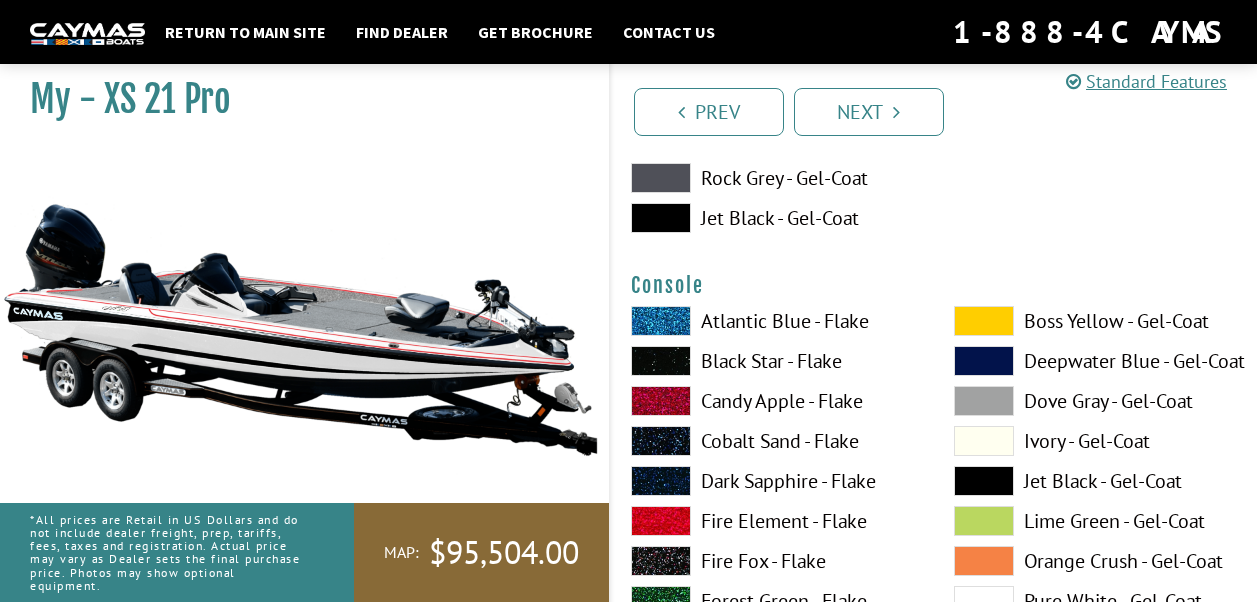 scroll, scrollTop: 4300, scrollLeft: 0, axis: vertical 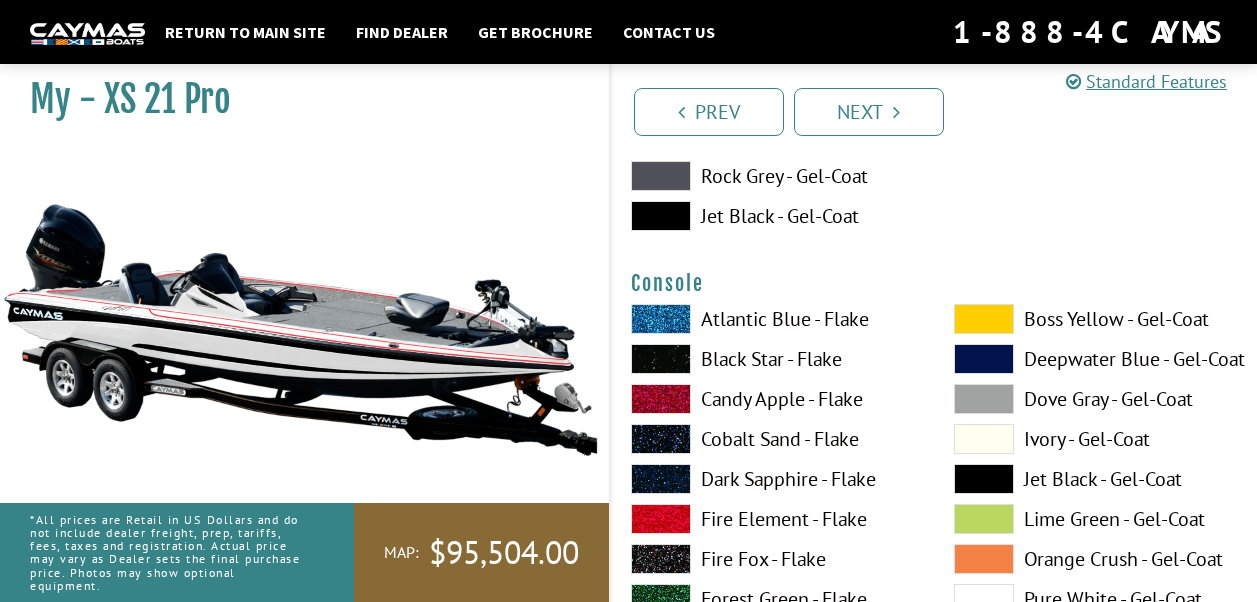 click at bounding box center (984, 359) 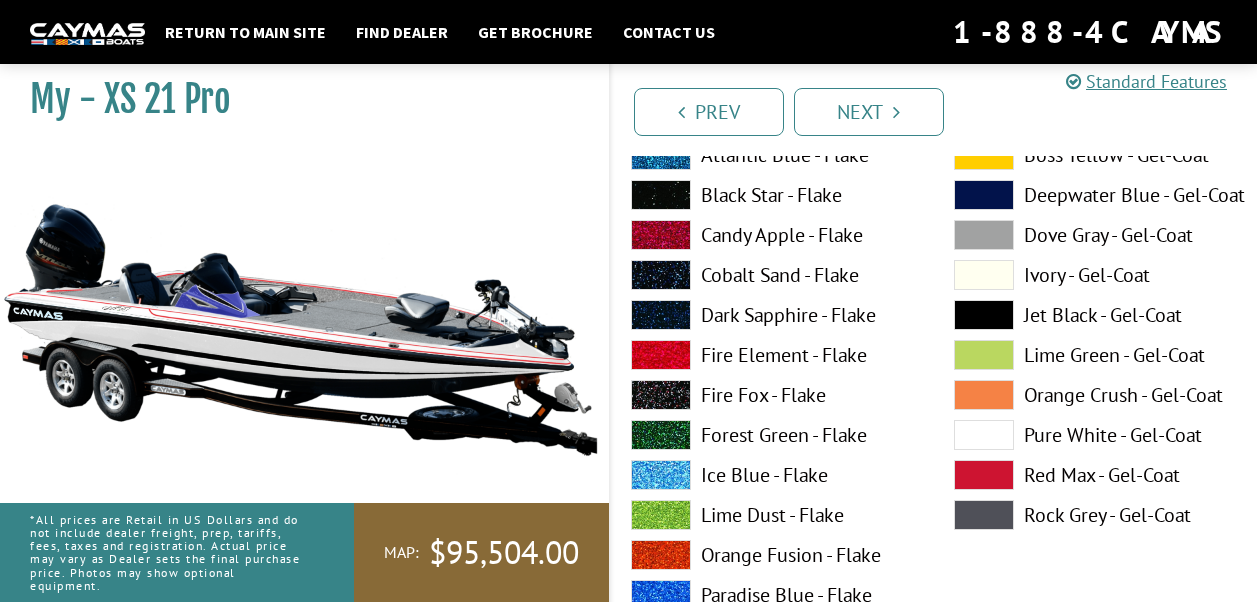 scroll, scrollTop: 4600, scrollLeft: 0, axis: vertical 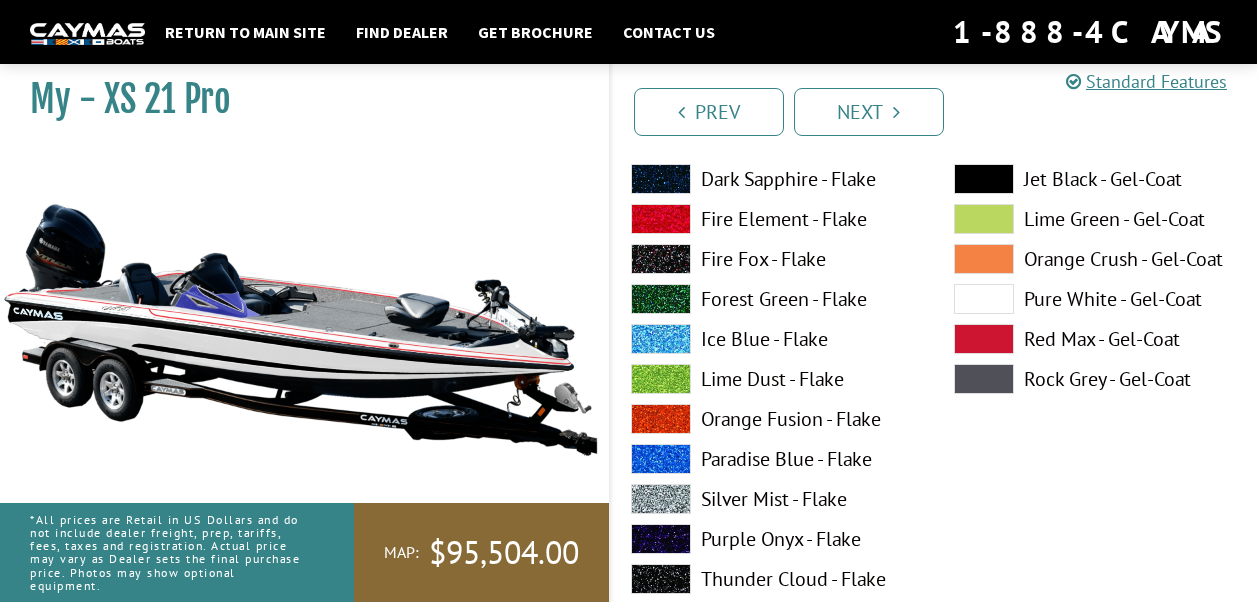 click at bounding box center [984, 299] 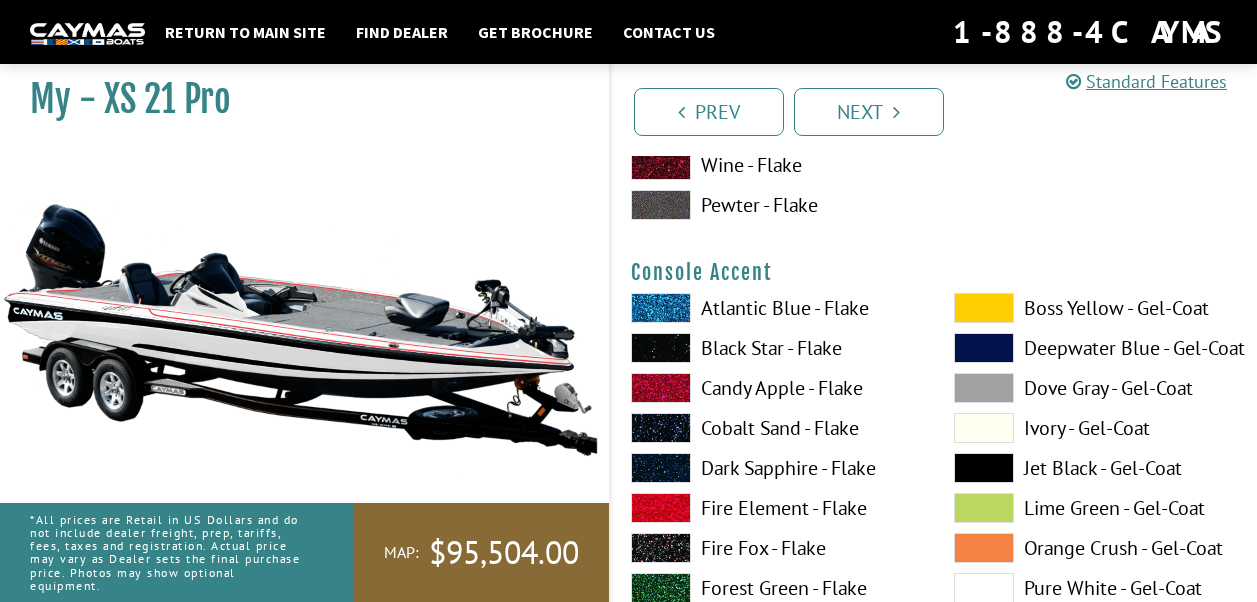 scroll, scrollTop: 5200, scrollLeft: 0, axis: vertical 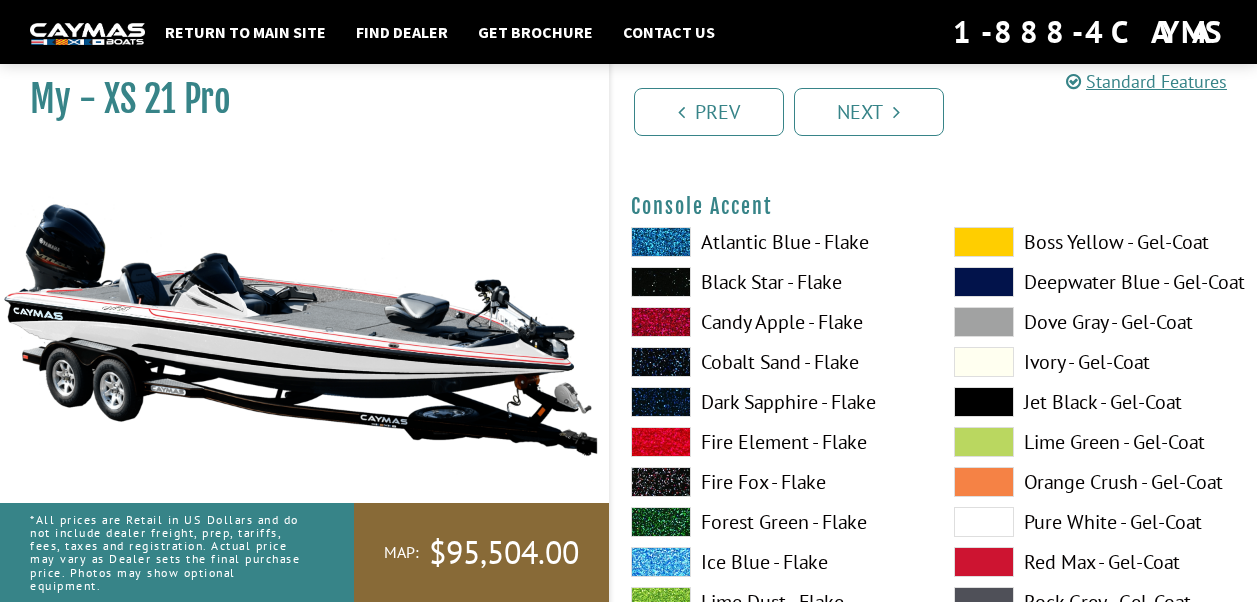 click at bounding box center (984, 482) 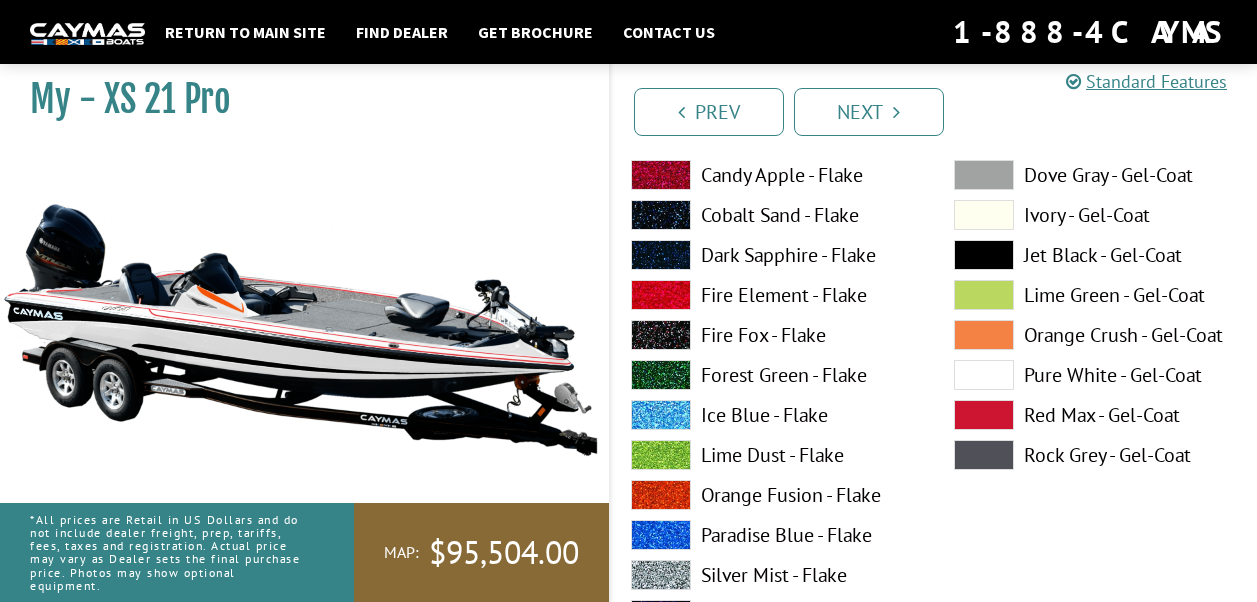 scroll, scrollTop: 5400, scrollLeft: 0, axis: vertical 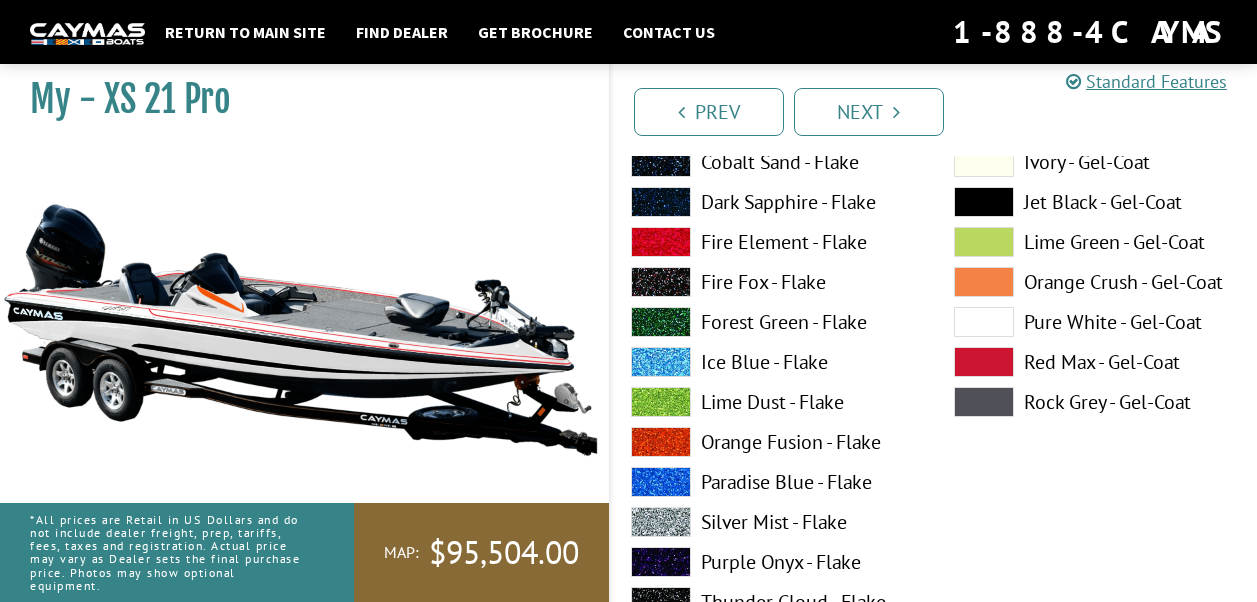 click at bounding box center (984, 362) 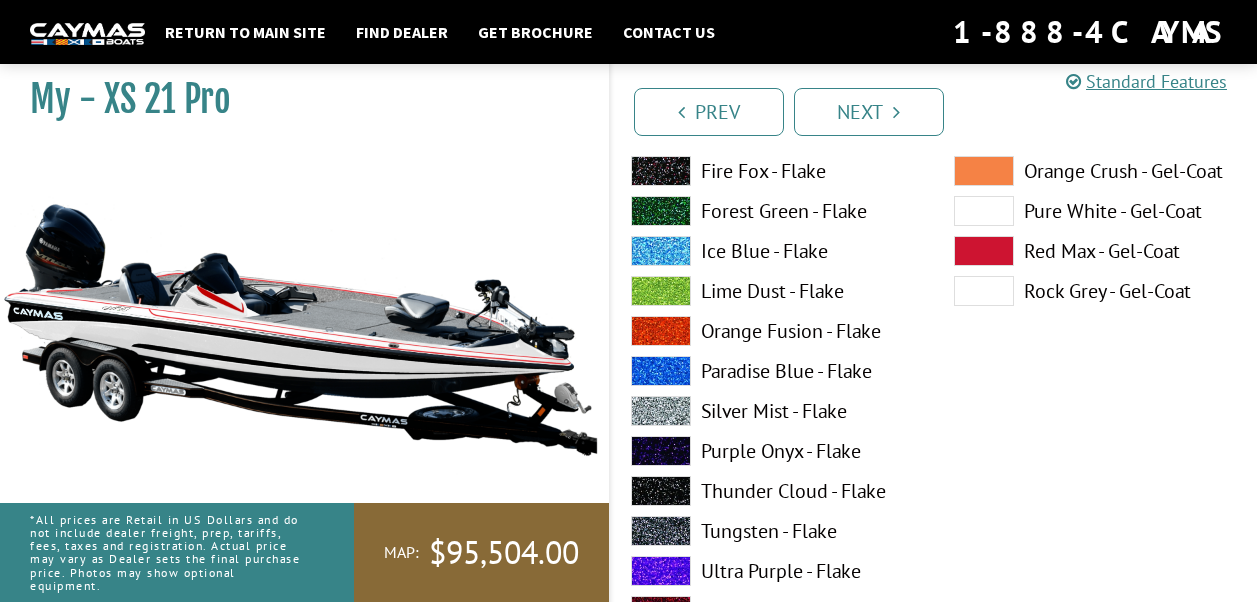scroll, scrollTop: 6400, scrollLeft: 0, axis: vertical 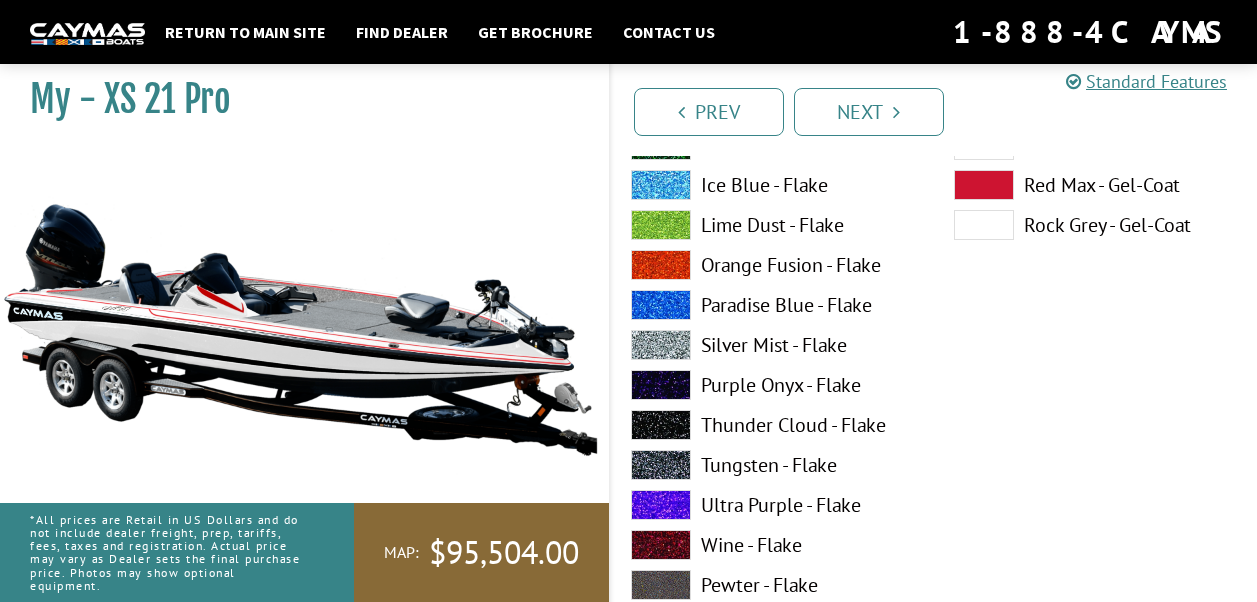 click at bounding box center [984, 185] 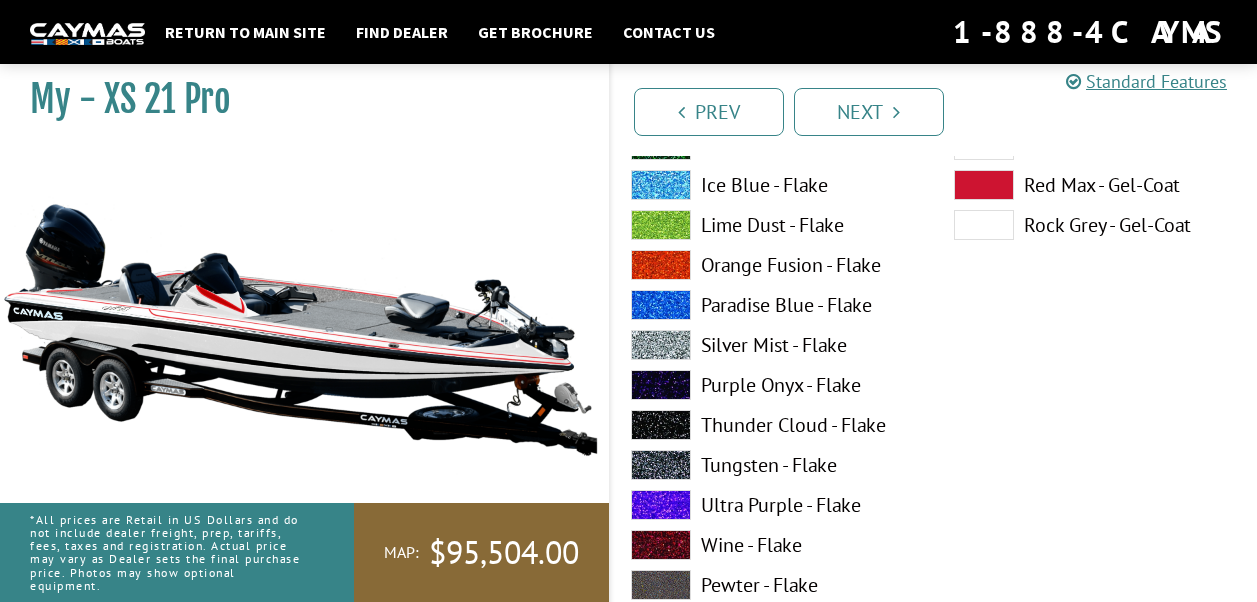 click at bounding box center (984, 225) 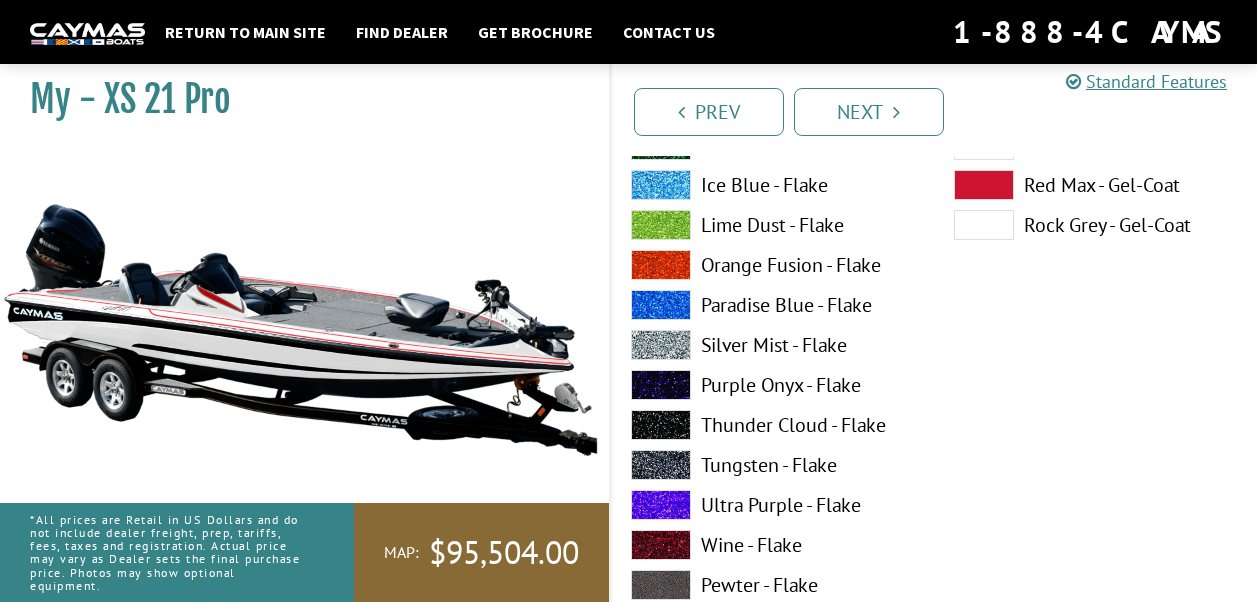 click on "Lime Dust - Flake" at bounding box center [772, 225] 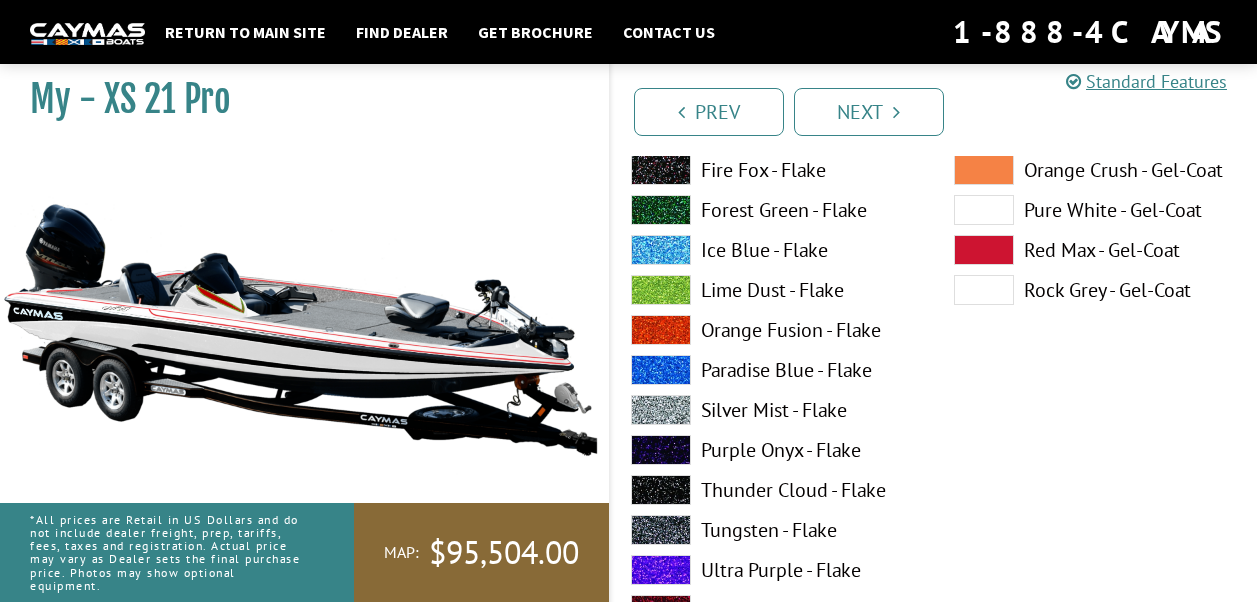 scroll, scrollTop: 6300, scrollLeft: 0, axis: vertical 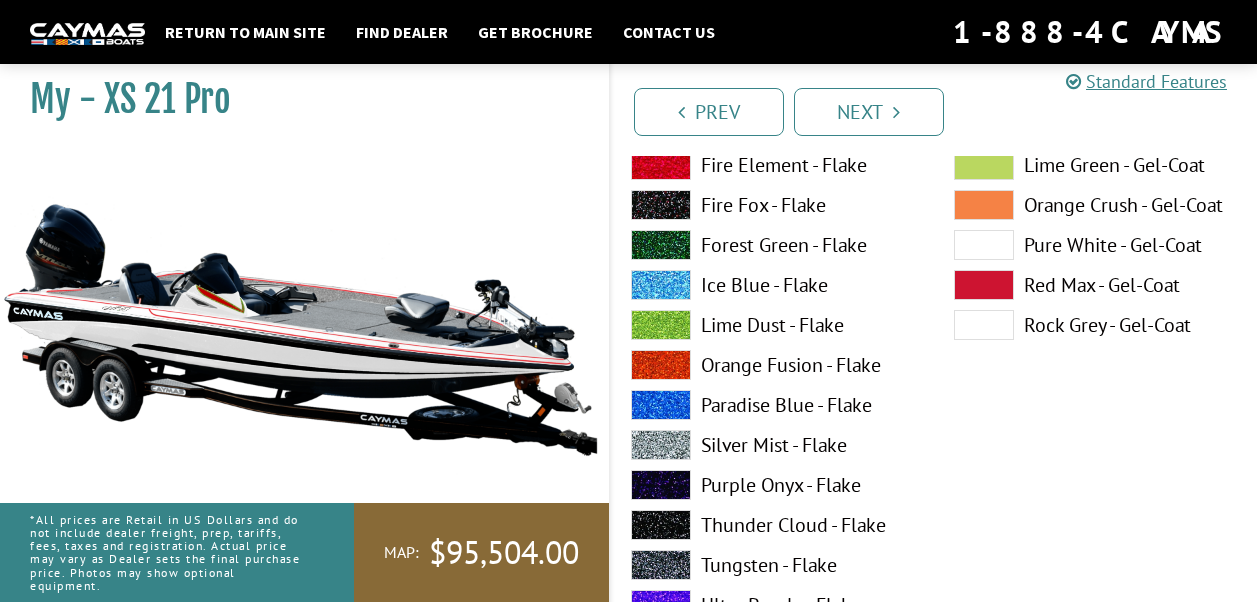 click at bounding box center (984, 245) 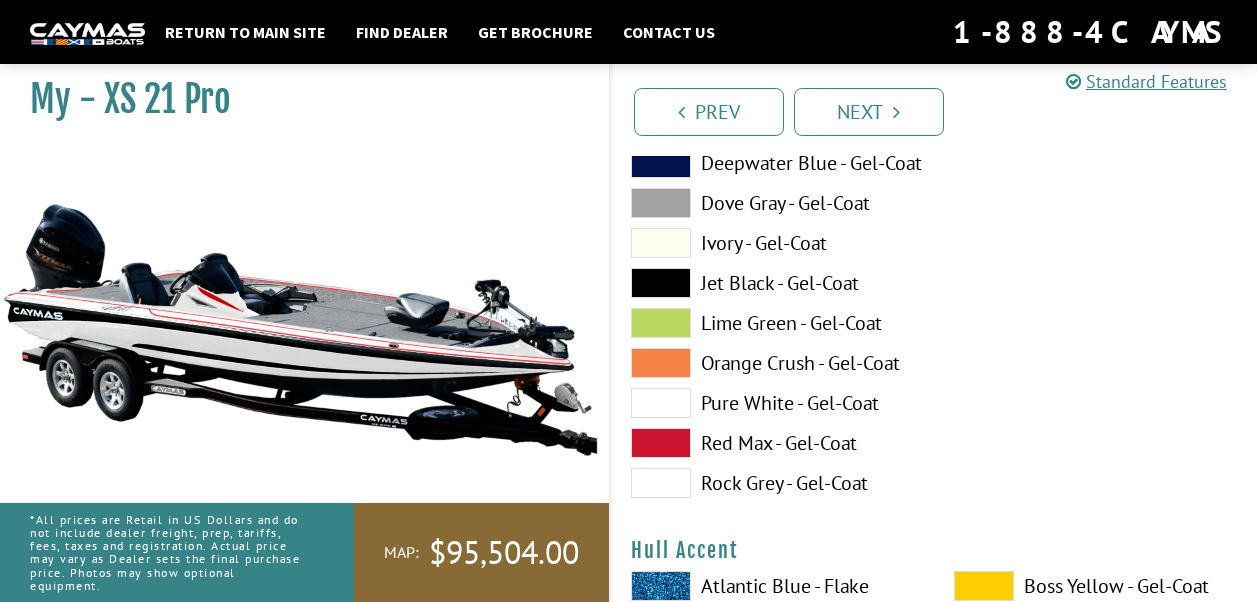 scroll, scrollTop: 7000, scrollLeft: 0, axis: vertical 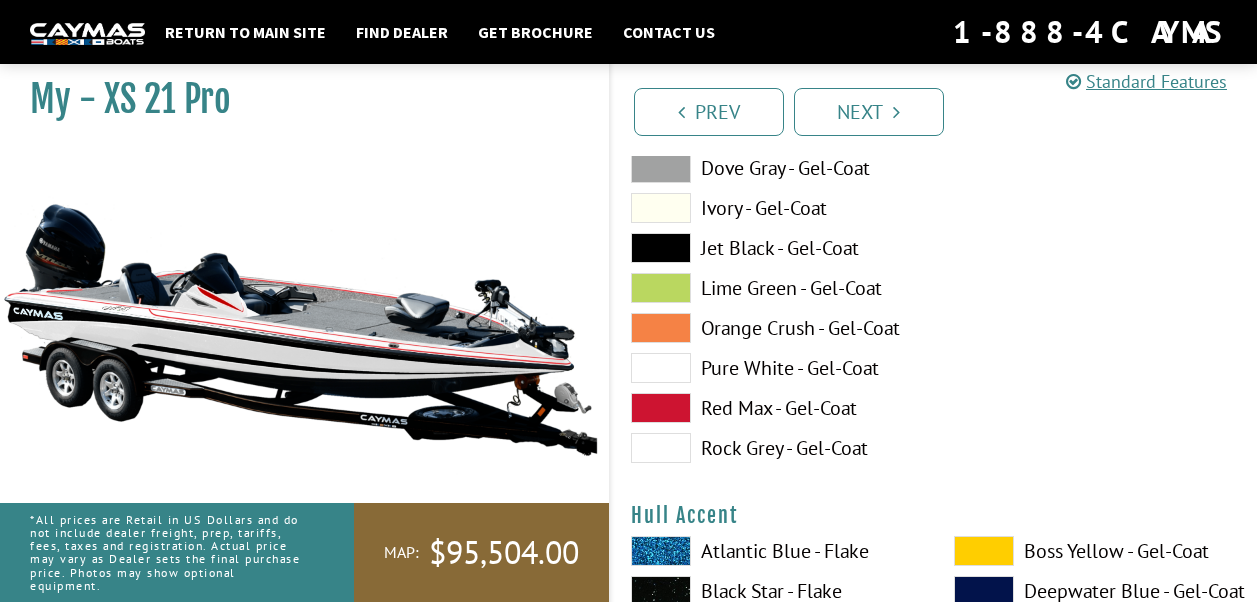 click on "Red Max - Gel-Coat" at bounding box center (772, 408) 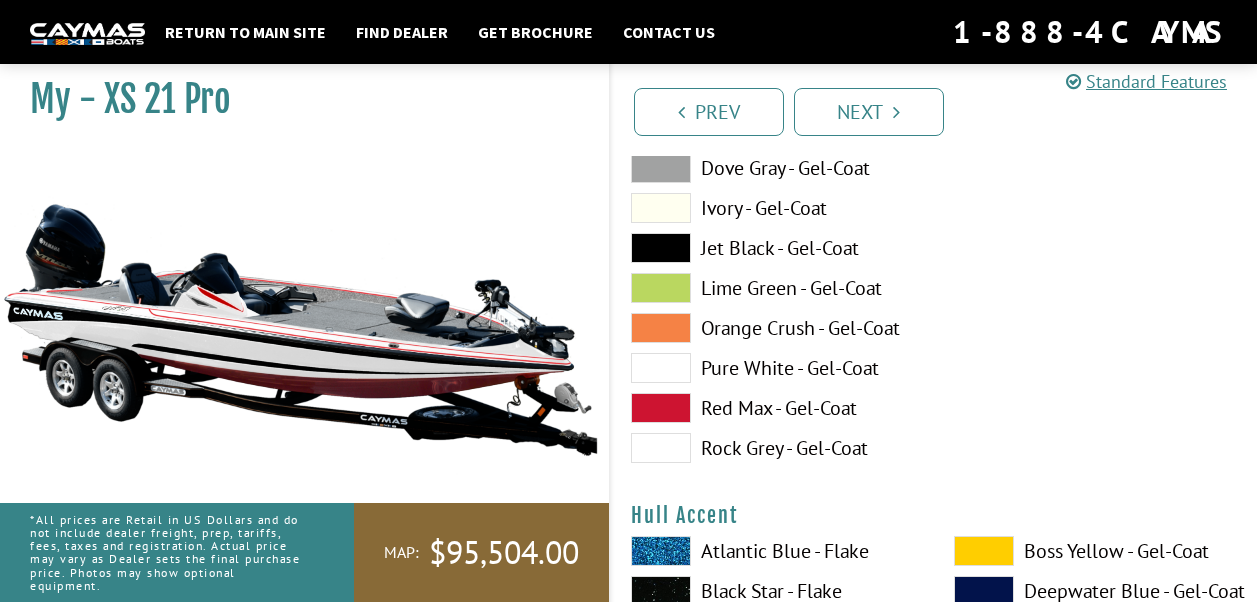 click on "Jet Black - Gel-Coat" at bounding box center [772, 248] 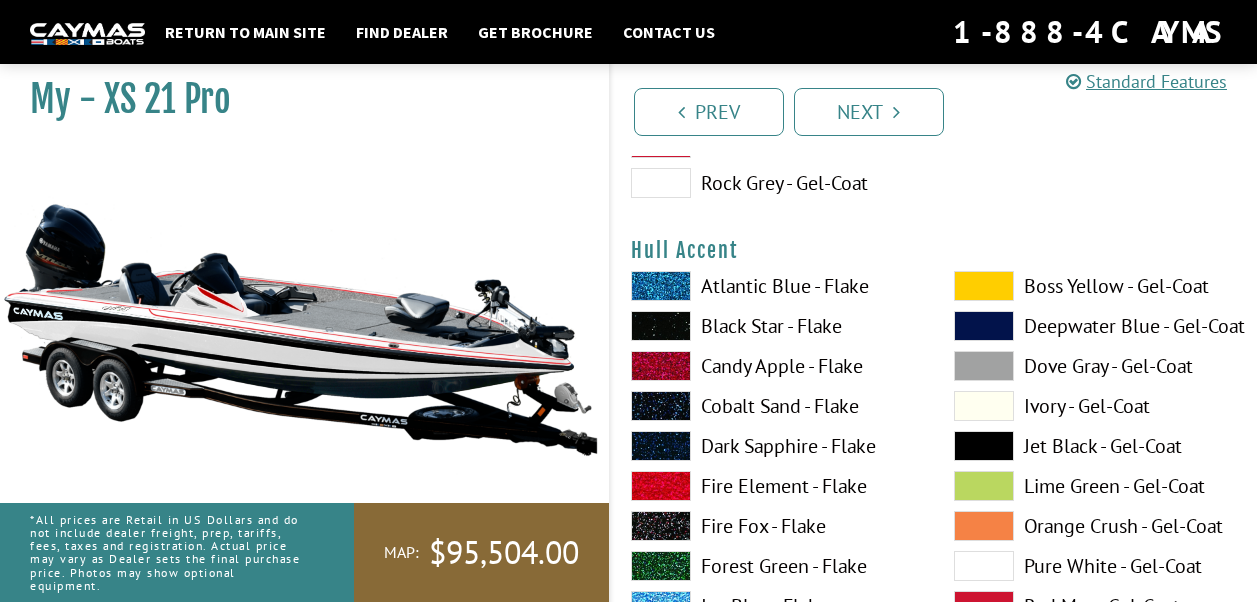 scroll, scrollTop: 7300, scrollLeft: 0, axis: vertical 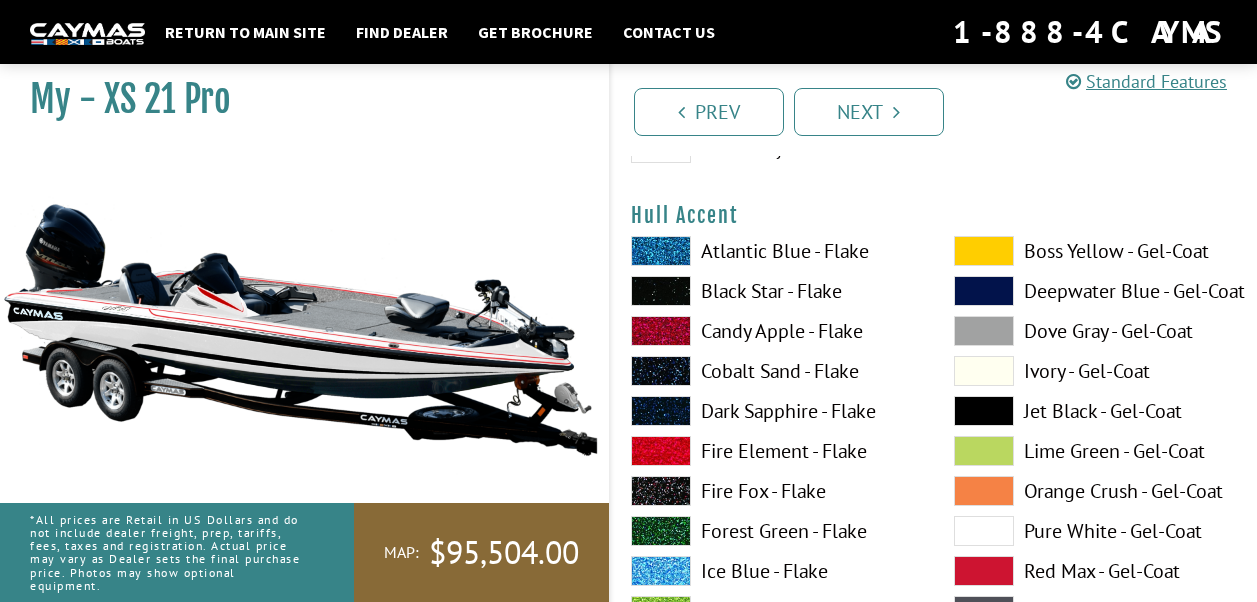 click at bounding box center [984, 331] 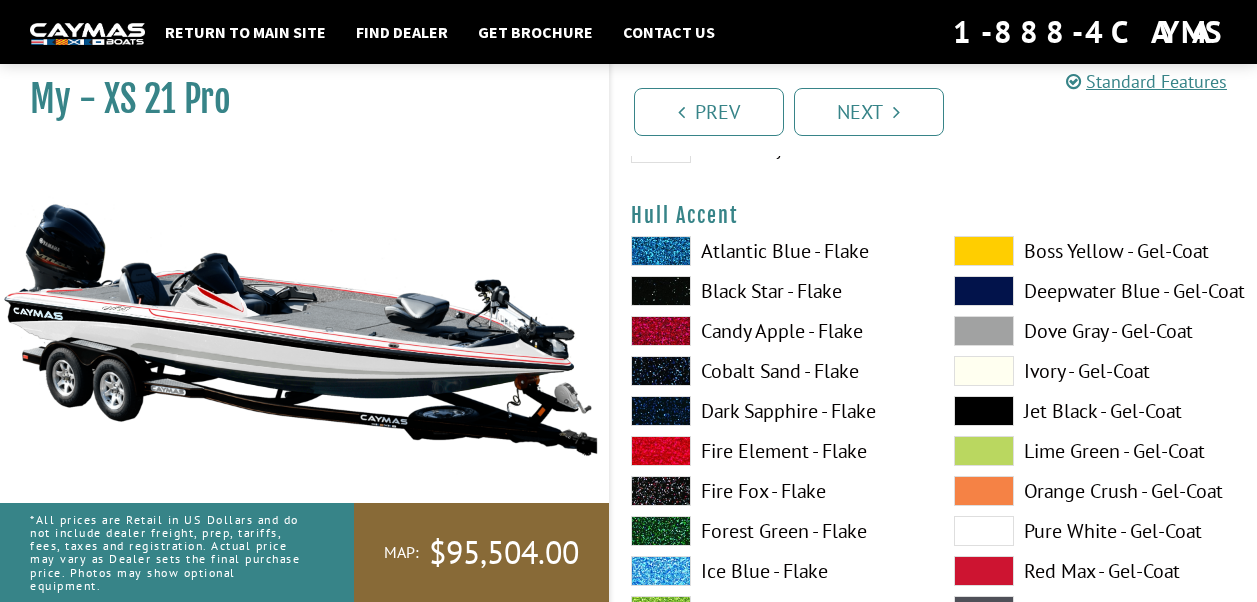 click at bounding box center (984, 571) 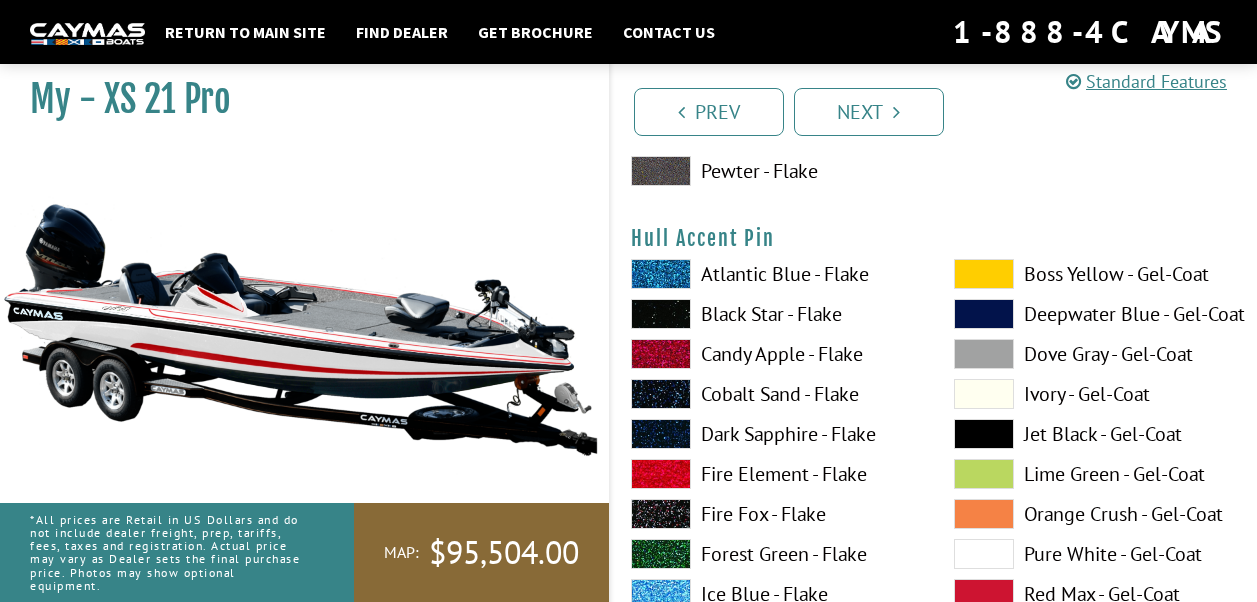 scroll, scrollTop: 8200, scrollLeft: 0, axis: vertical 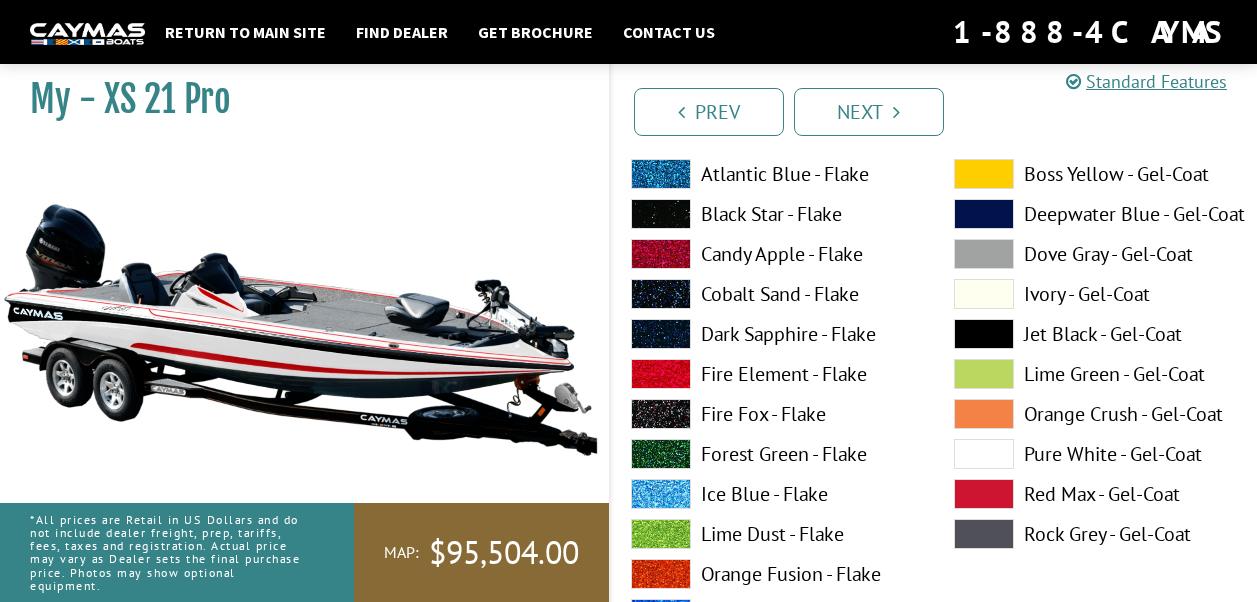 click at bounding box center [984, 494] 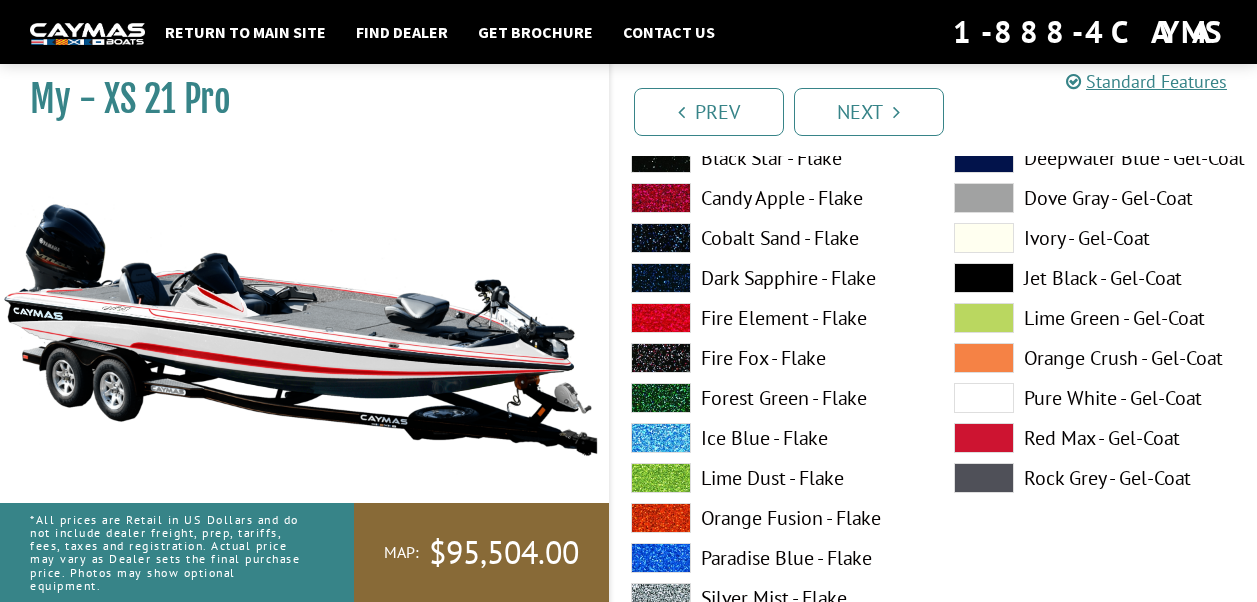 scroll, scrollTop: 9100, scrollLeft: 0, axis: vertical 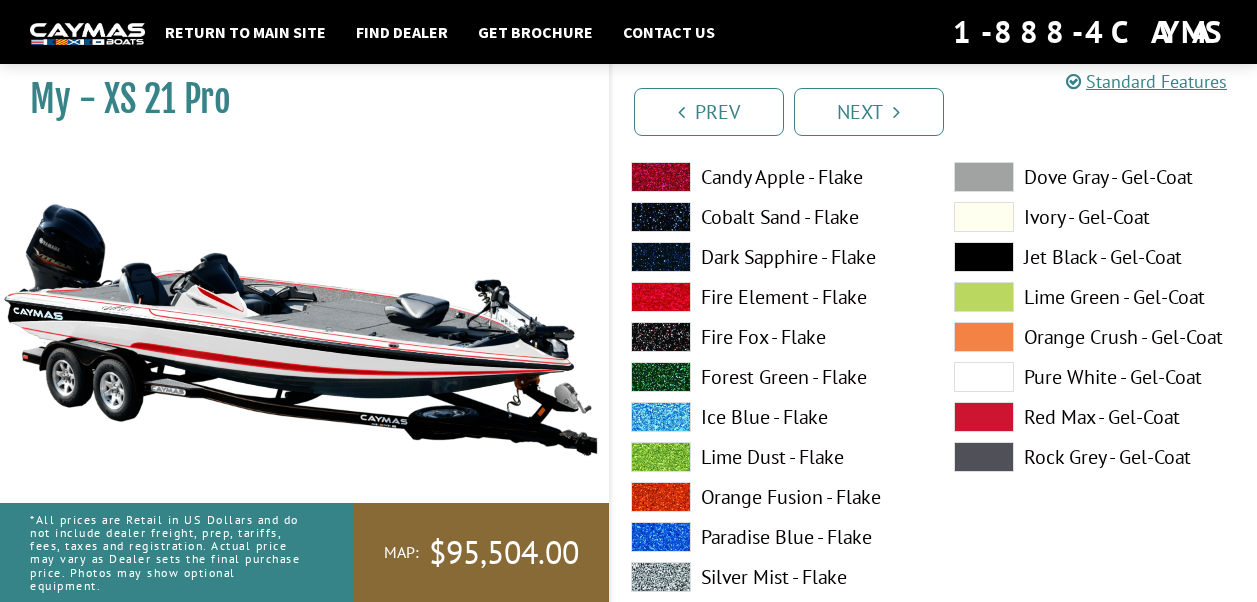 click at bounding box center (984, 417) 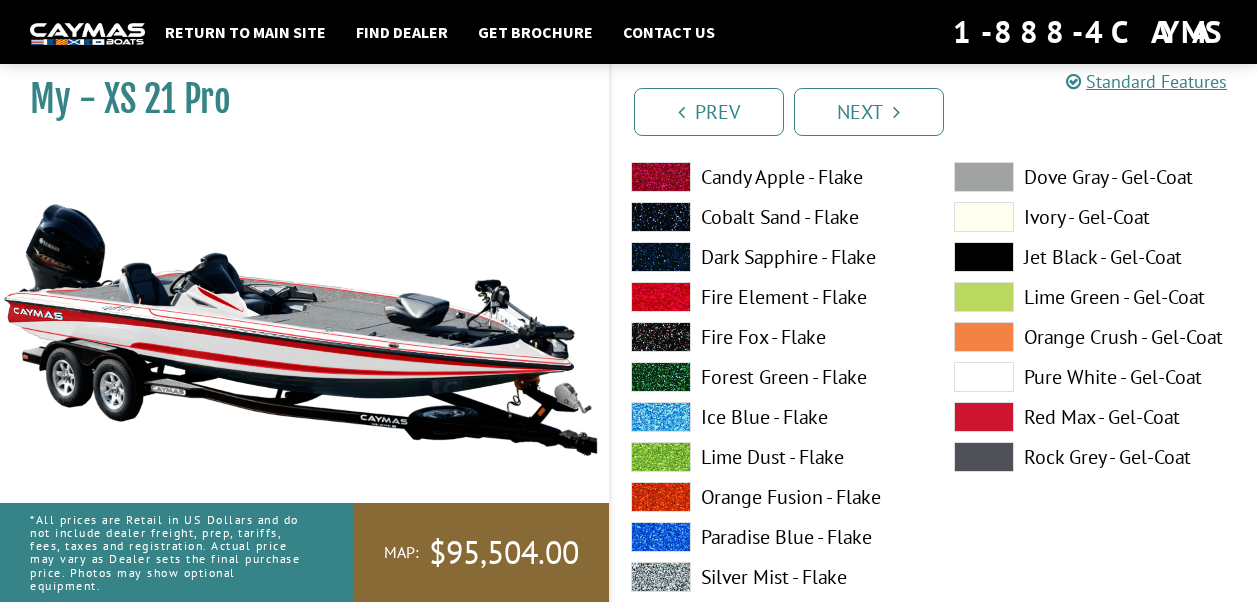 click on "Forest Green - Flake" at bounding box center (772, 377) 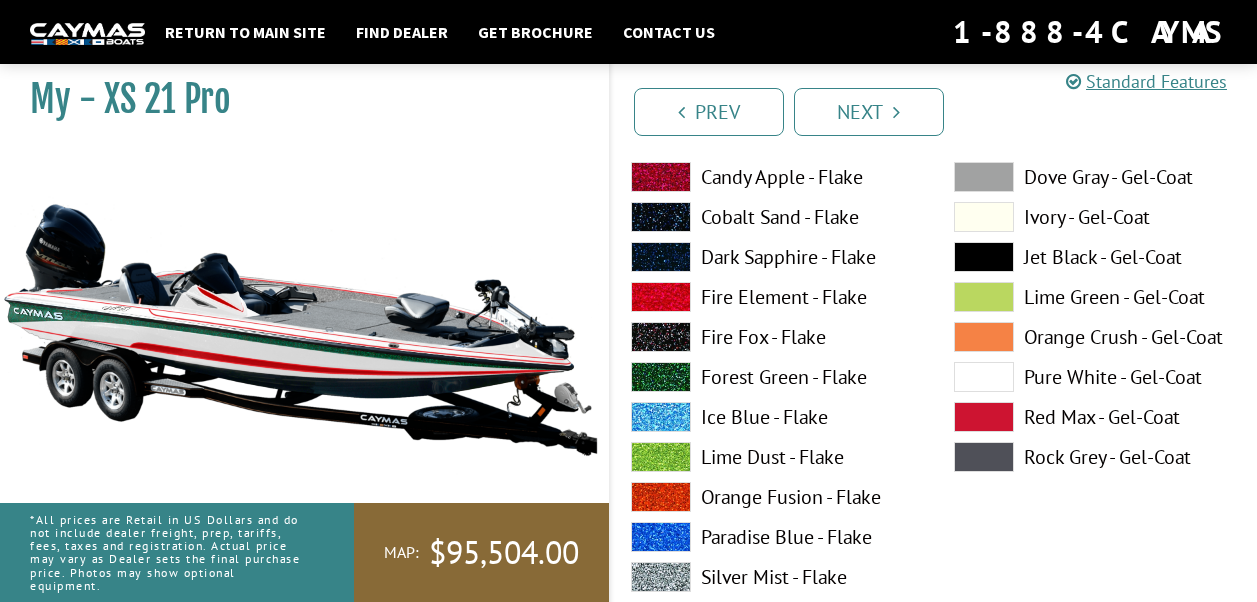 click at bounding box center (984, 377) 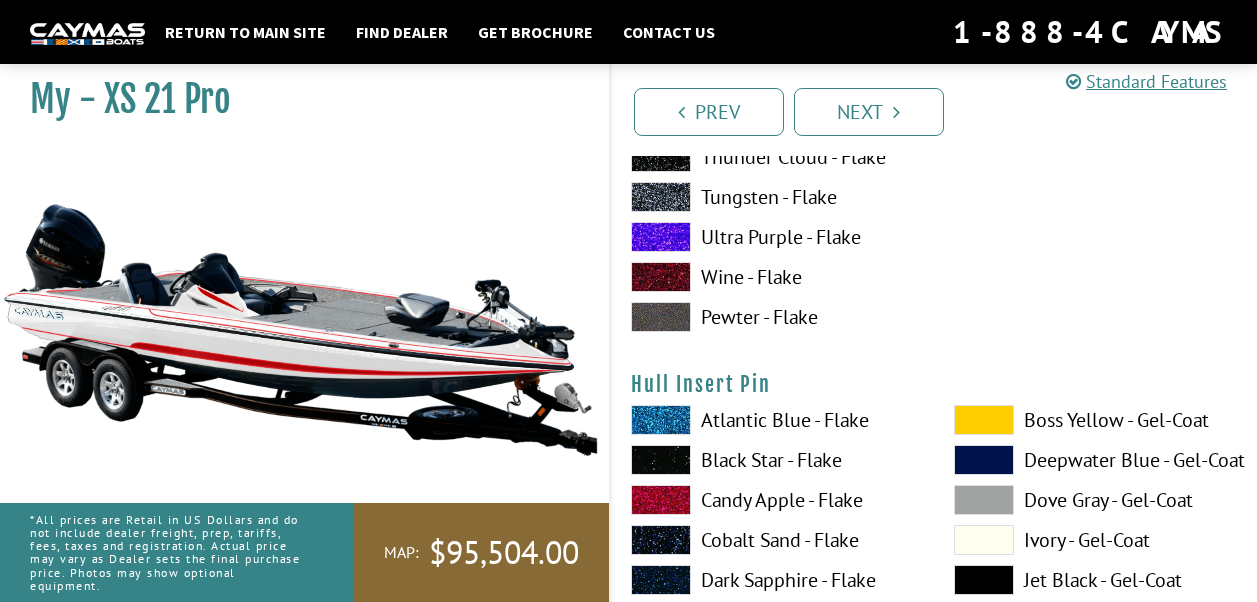 scroll, scrollTop: 9800, scrollLeft: 0, axis: vertical 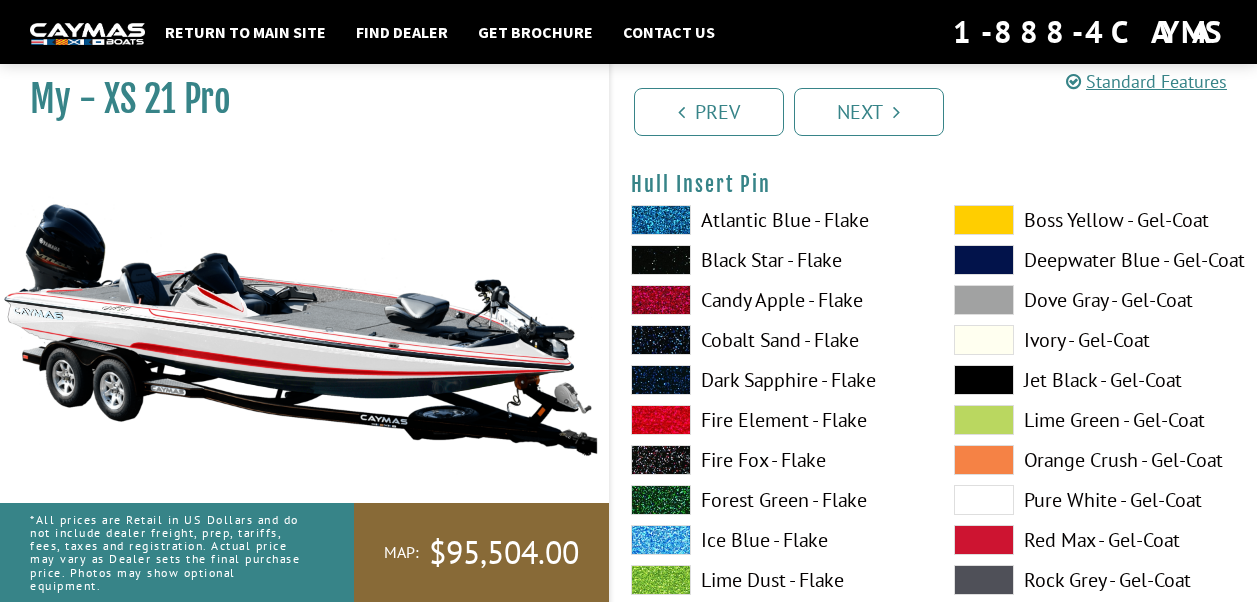 click on "Pure White - Gel-Coat" at bounding box center [1095, 500] 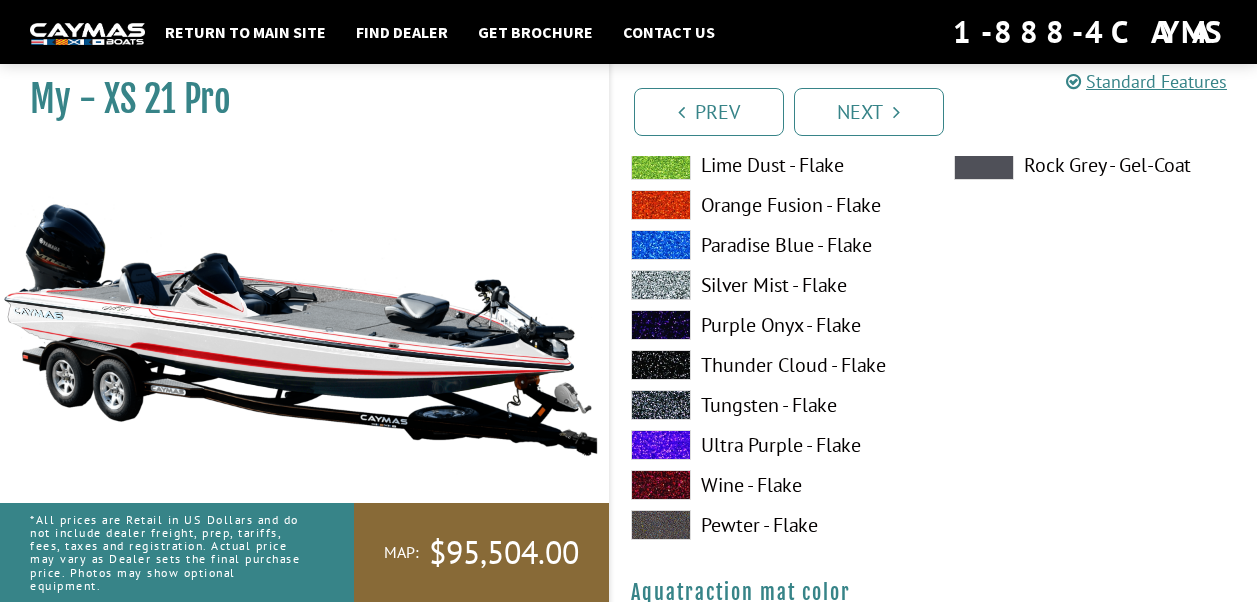 scroll, scrollTop: 10100, scrollLeft: 0, axis: vertical 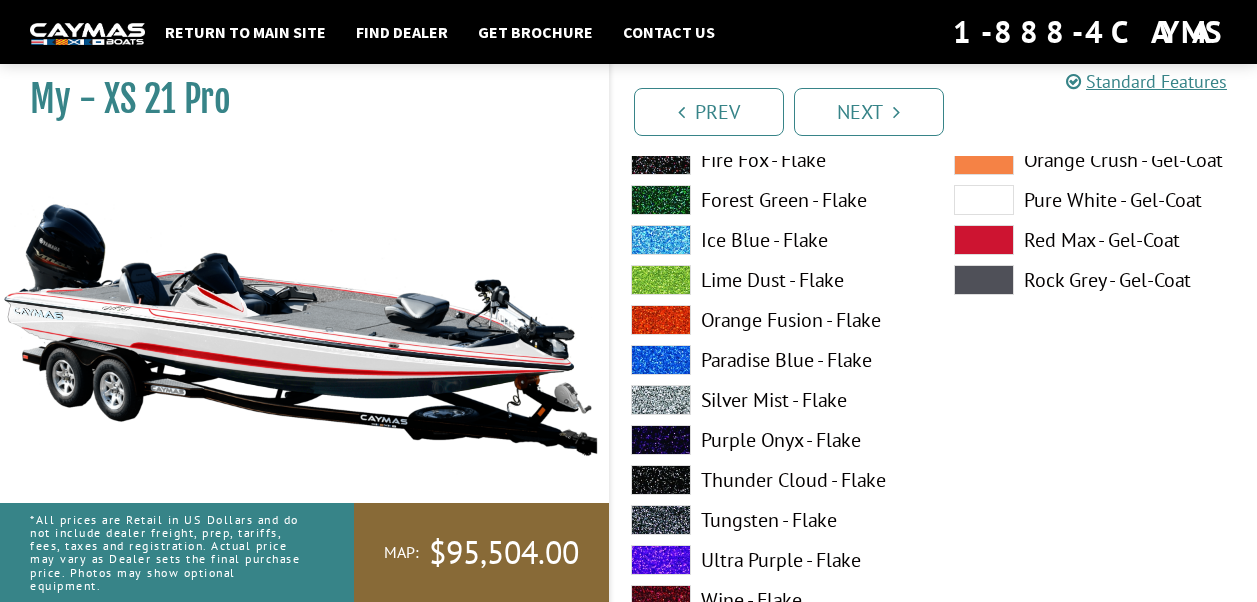 click at bounding box center (984, 200) 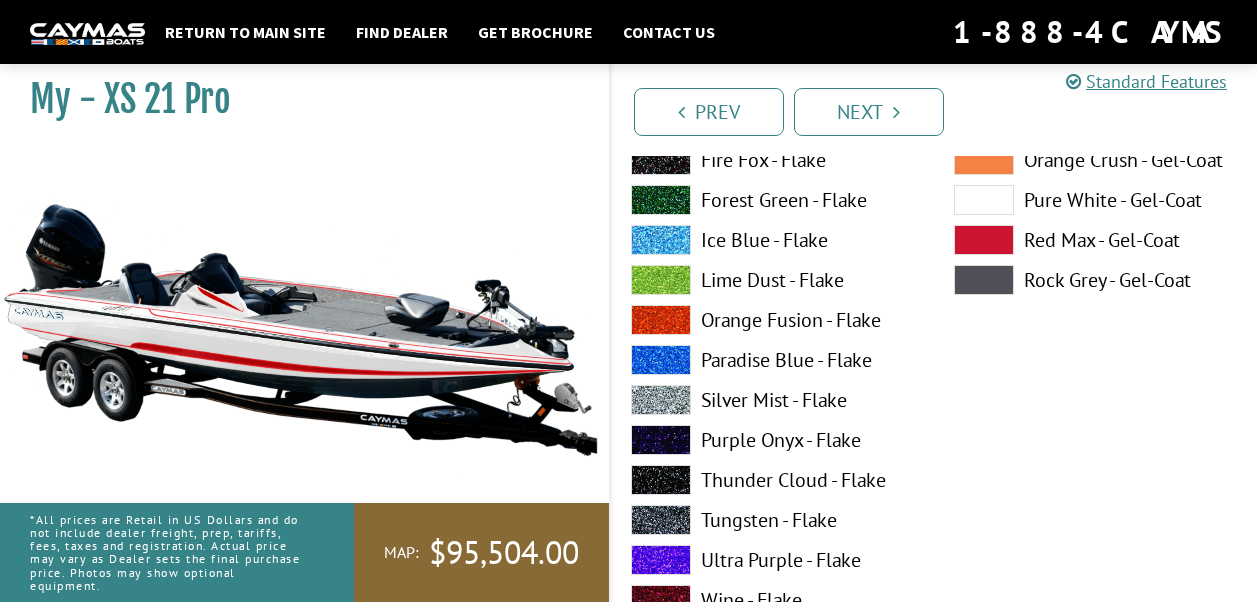 click at bounding box center (984, 200) 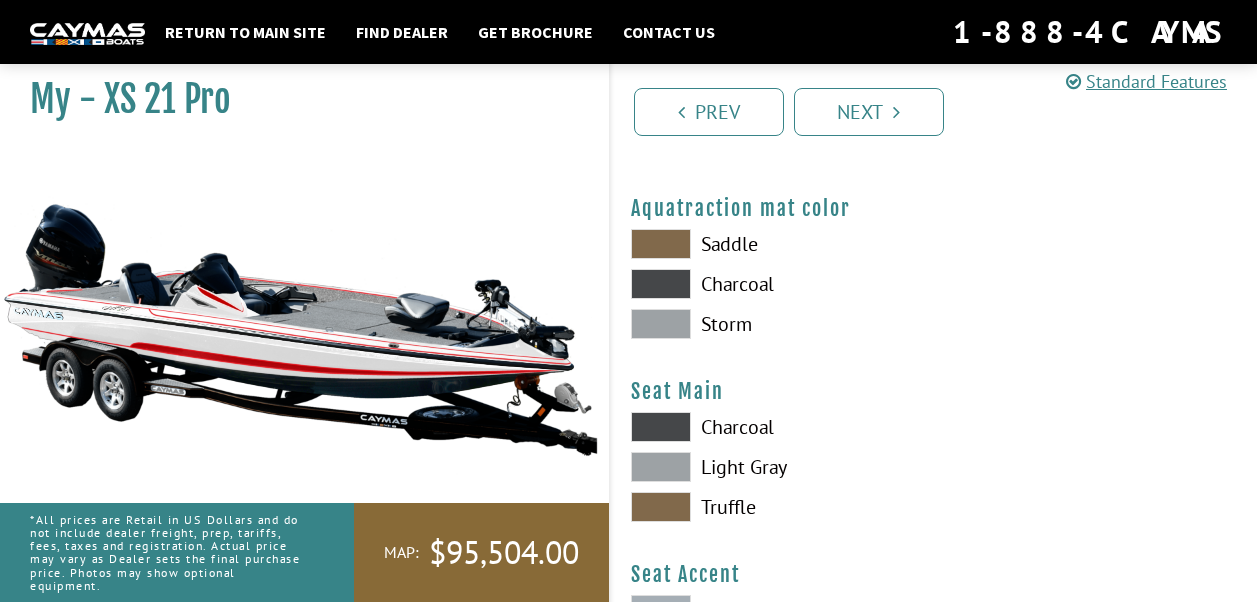 scroll, scrollTop: 10600, scrollLeft: 0, axis: vertical 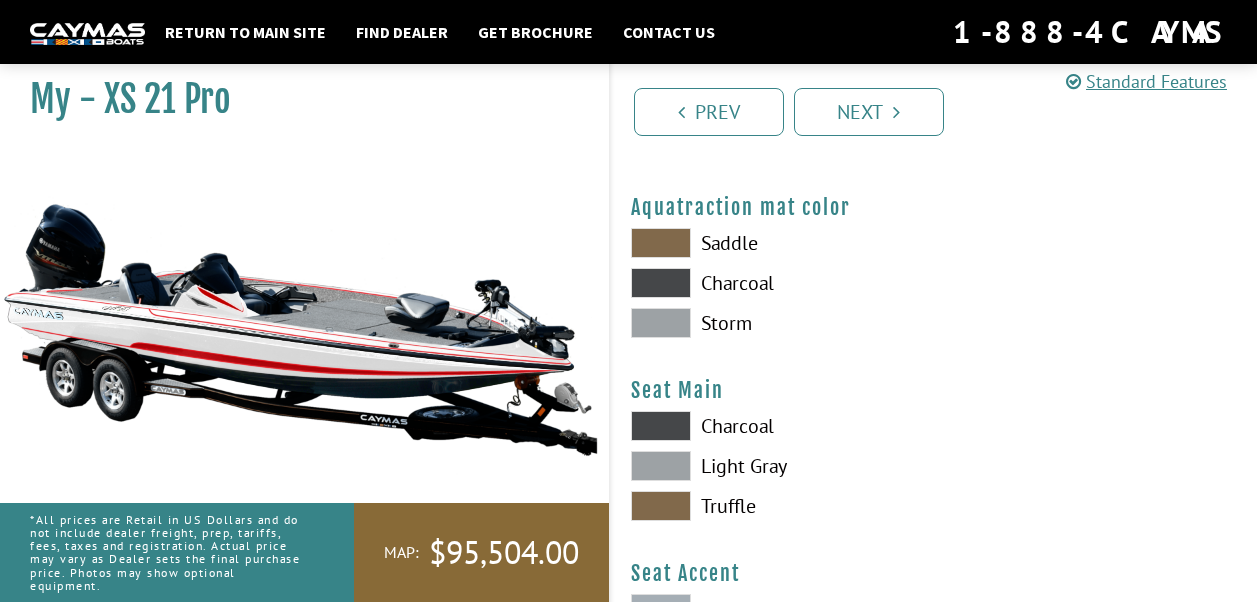 click on "Saddle" at bounding box center (772, 243) 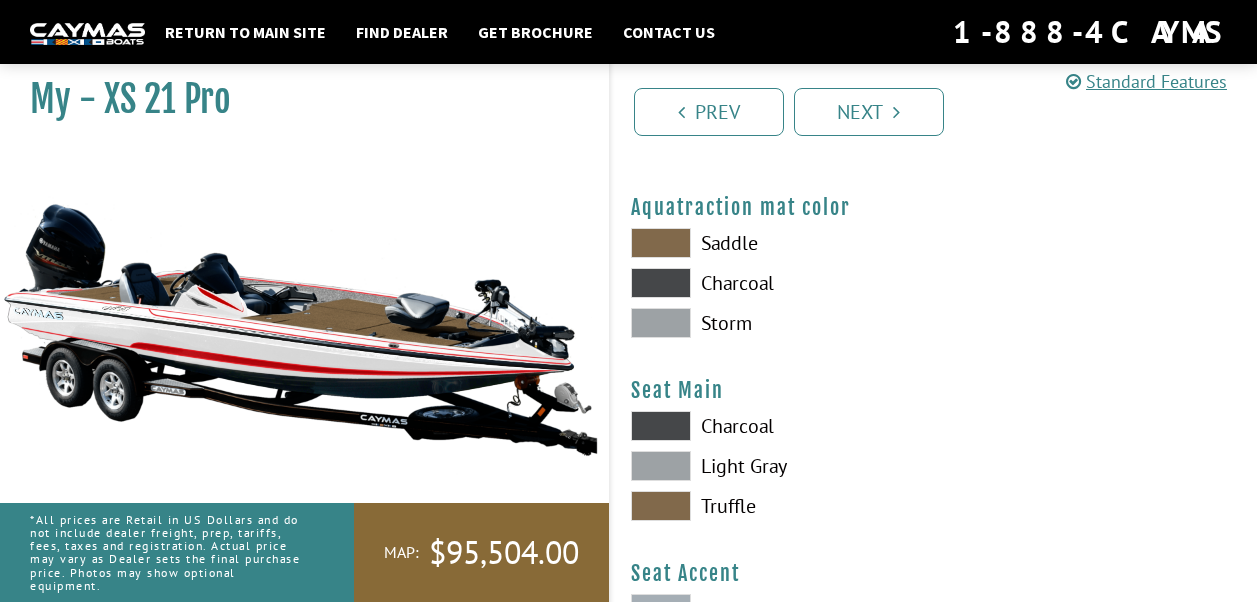 click on "Charcoal" at bounding box center [772, 283] 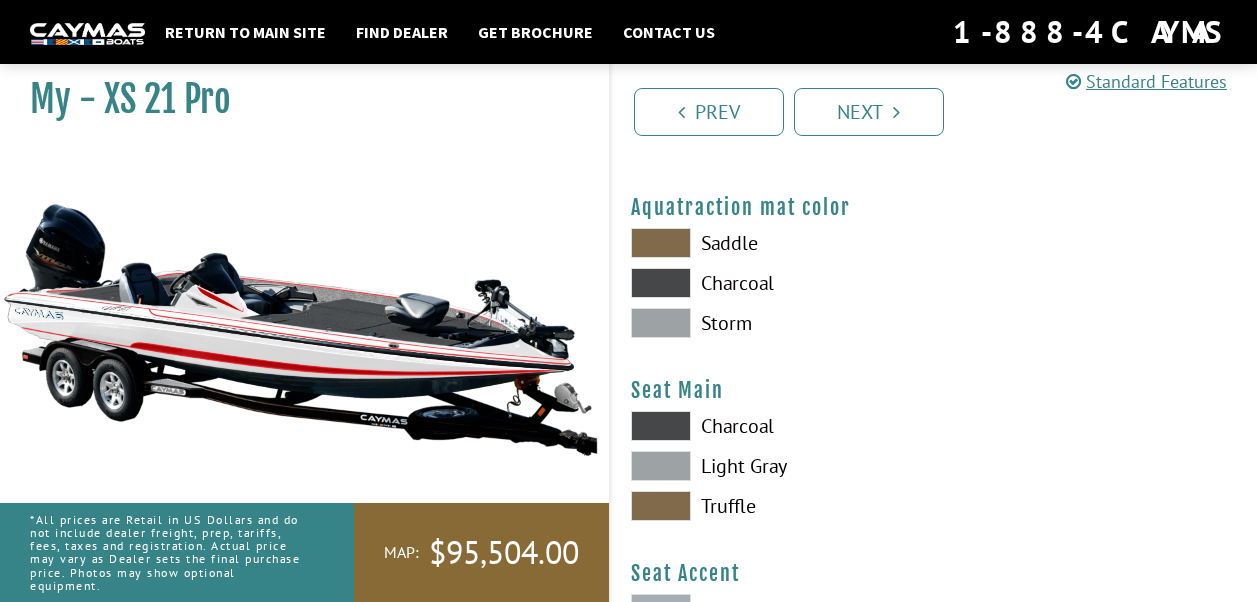 click on "Charcoal" at bounding box center (772, 426) 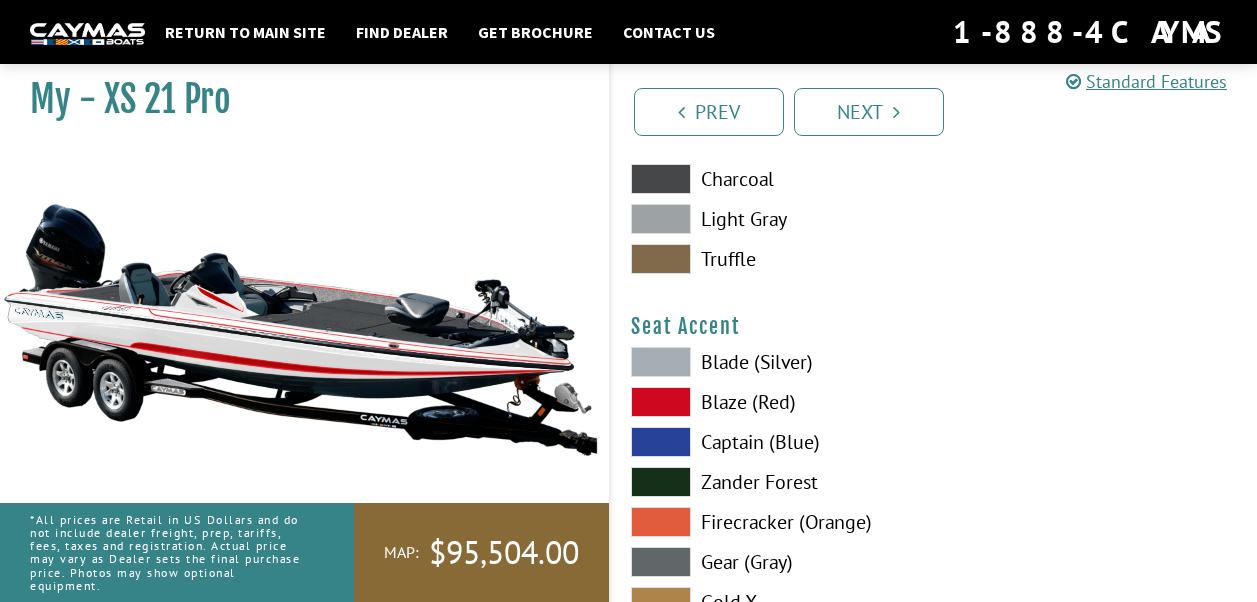 scroll, scrollTop: 10900, scrollLeft: 0, axis: vertical 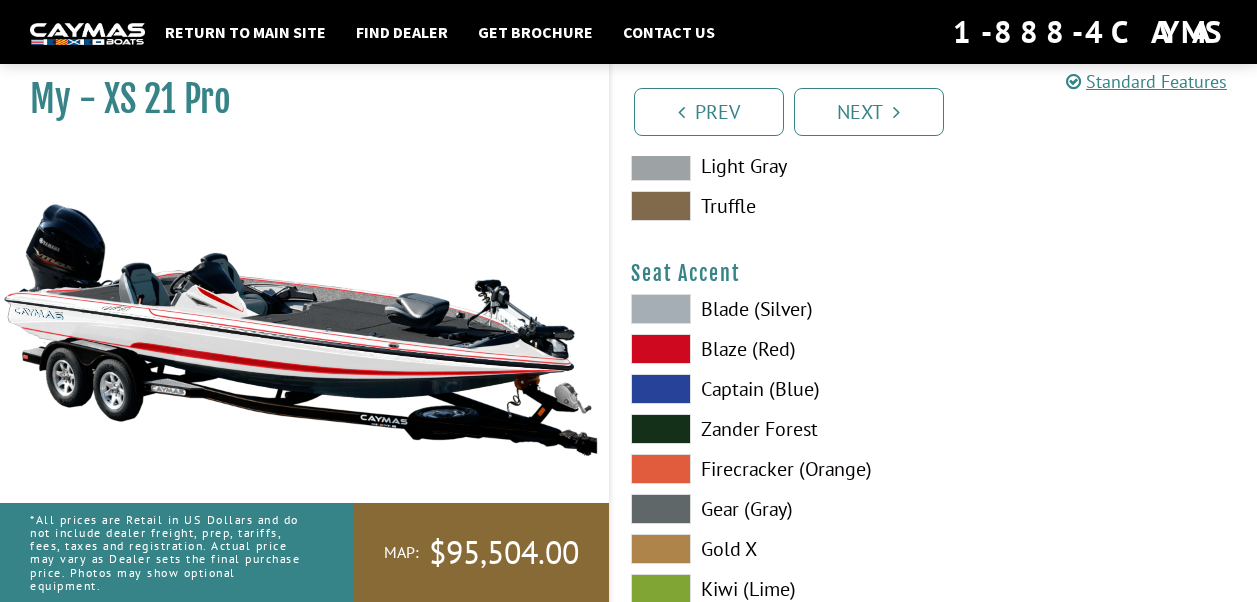 click on "Blaze (Red)" at bounding box center (772, 349) 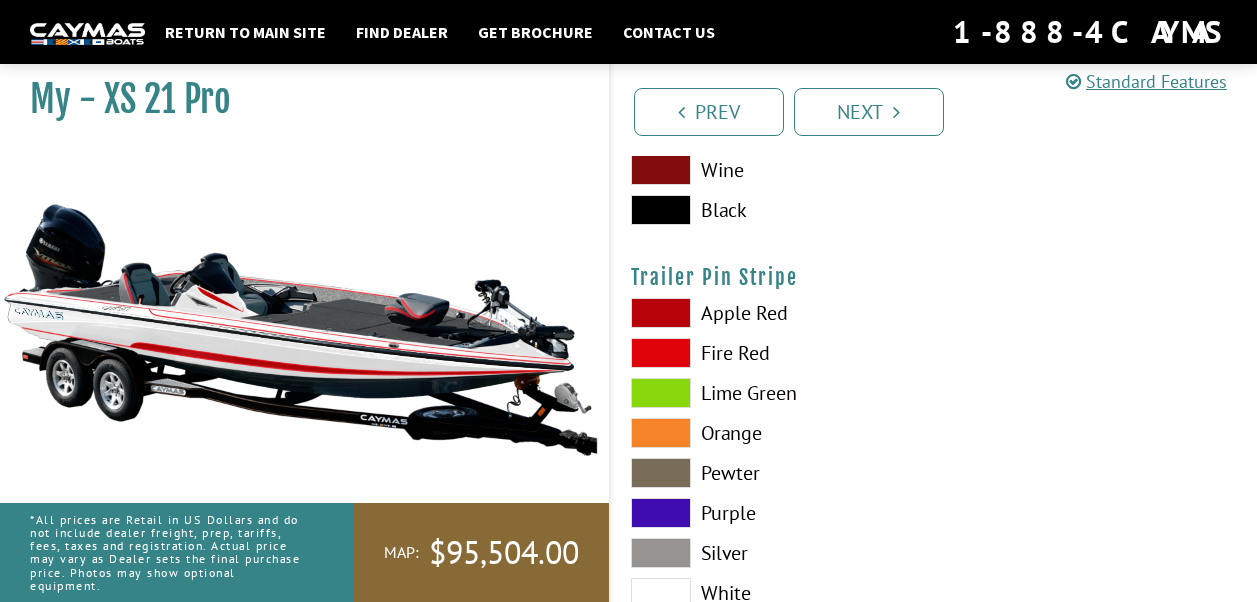 scroll, scrollTop: 11400, scrollLeft: 0, axis: vertical 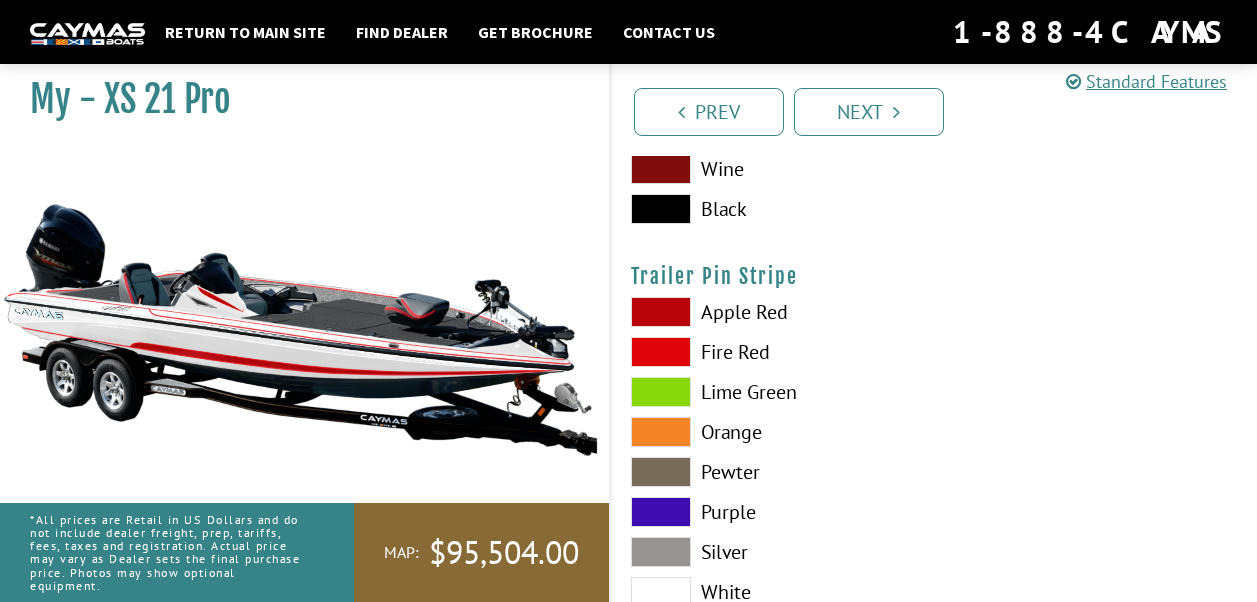 click on "Apple Red" at bounding box center [772, 312] 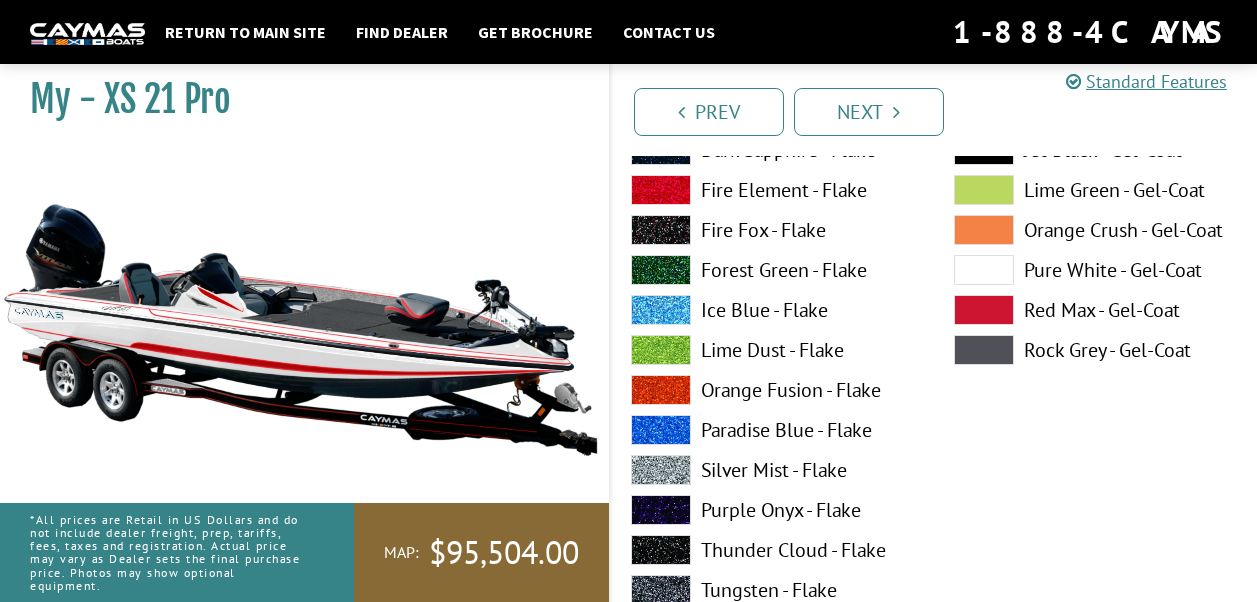 scroll, scrollTop: 8184, scrollLeft: 0, axis: vertical 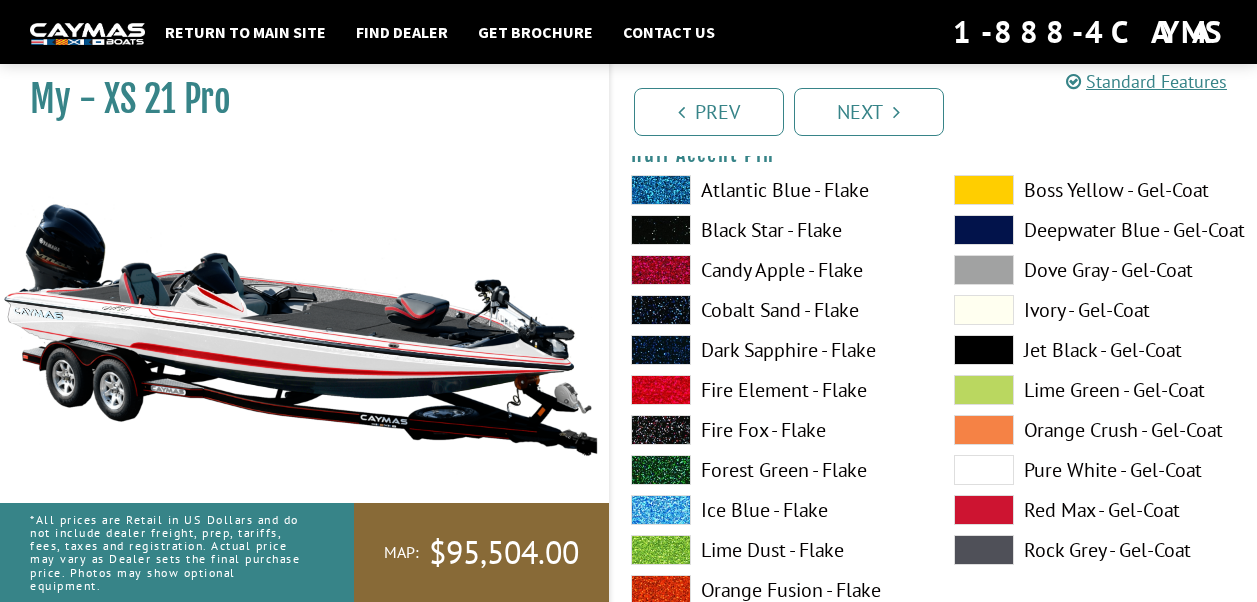 click at bounding box center [984, 470] 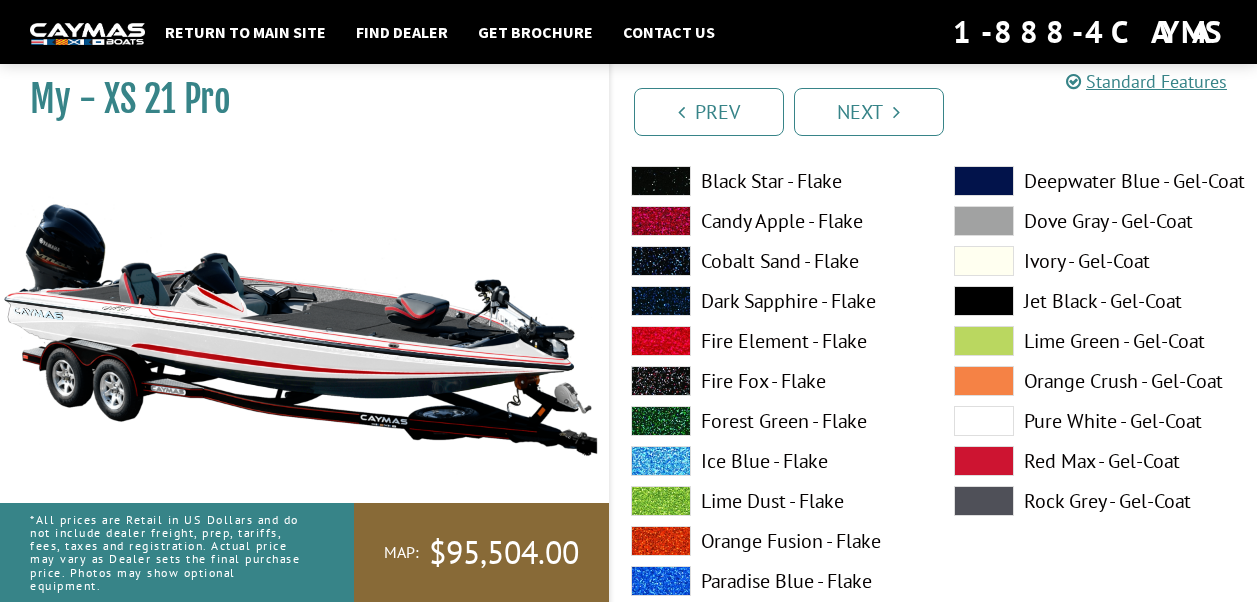 scroll, scrollTop: 7384, scrollLeft: 0, axis: vertical 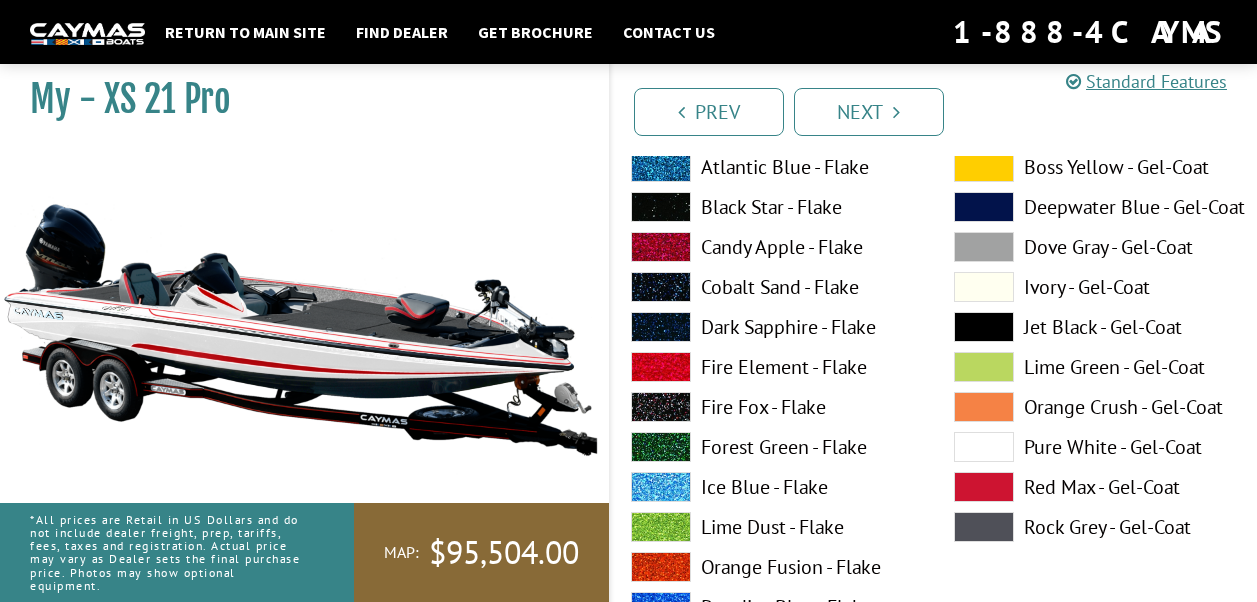 click at bounding box center (984, 447) 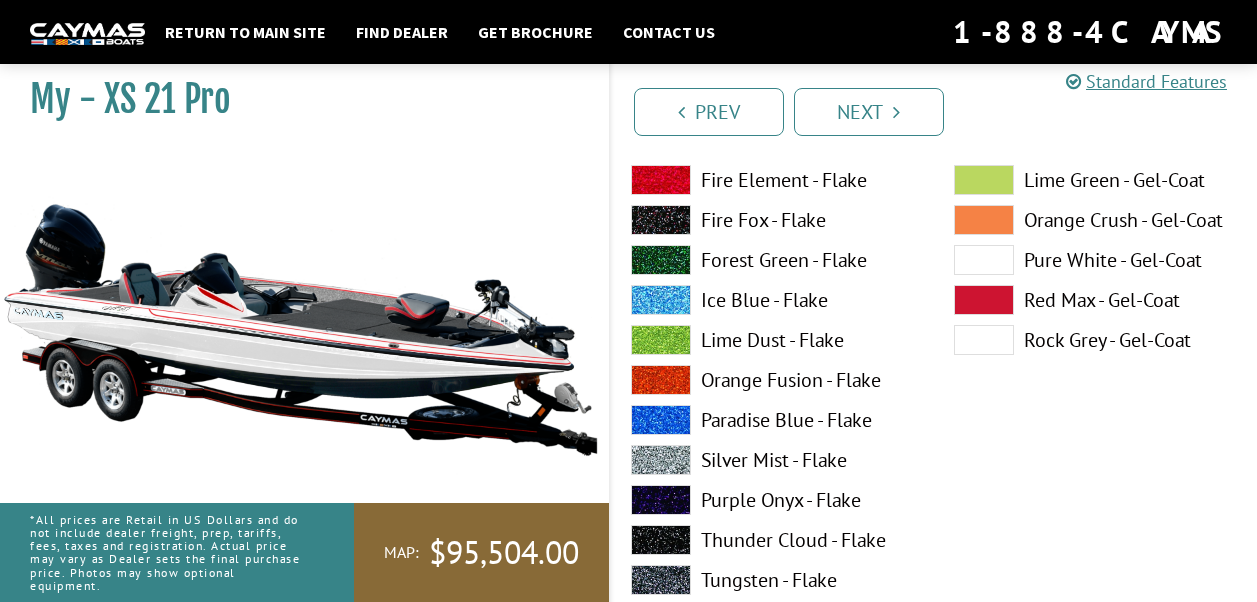 scroll, scrollTop: 6284, scrollLeft: 0, axis: vertical 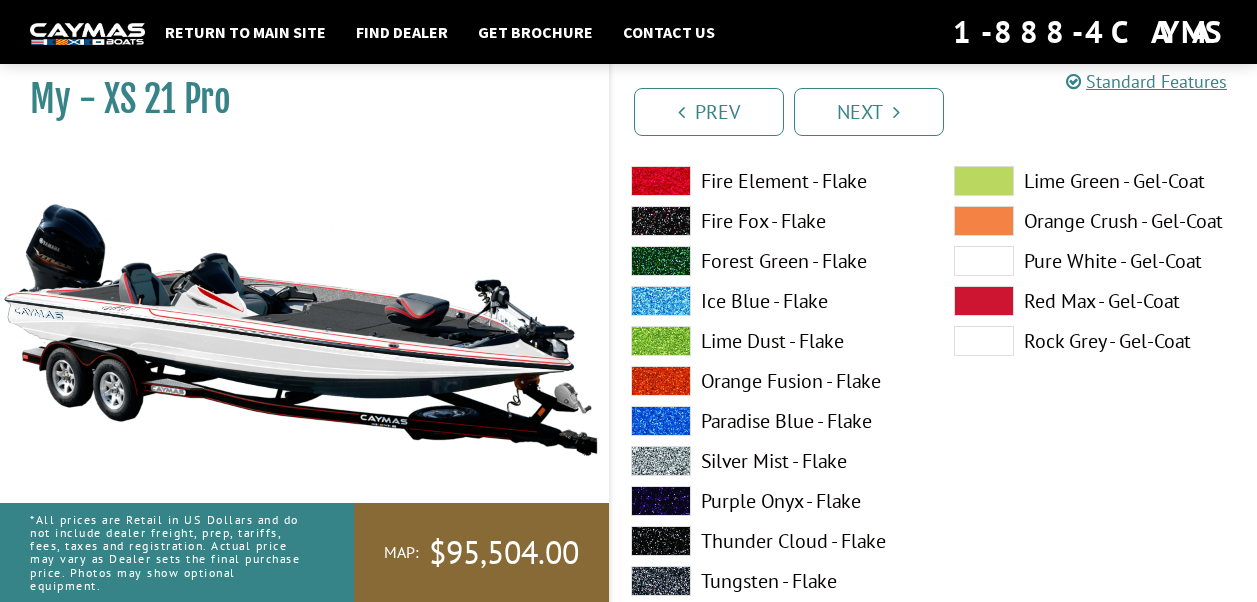 click at bounding box center [984, 261] 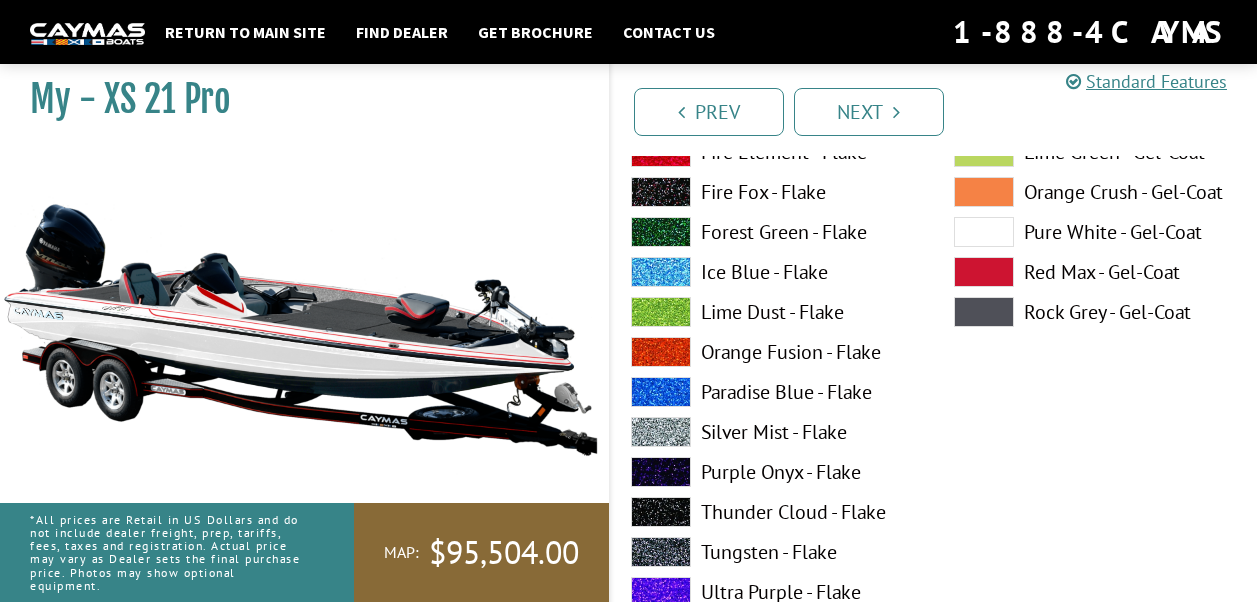 scroll, scrollTop: 5484, scrollLeft: 0, axis: vertical 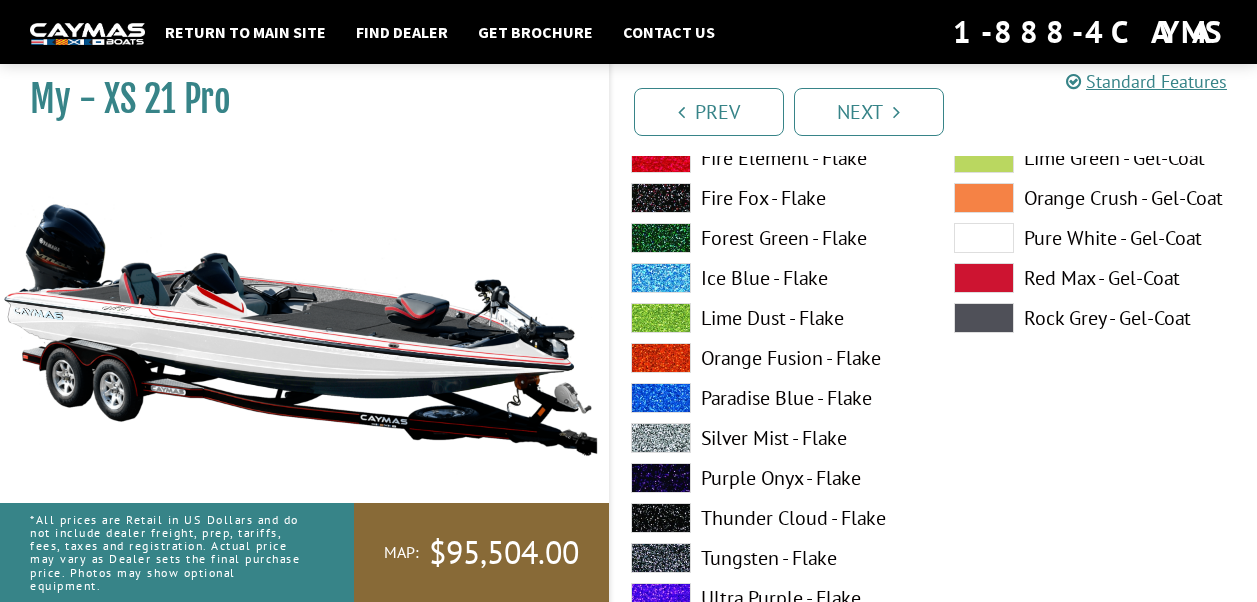 click at bounding box center [984, 238] 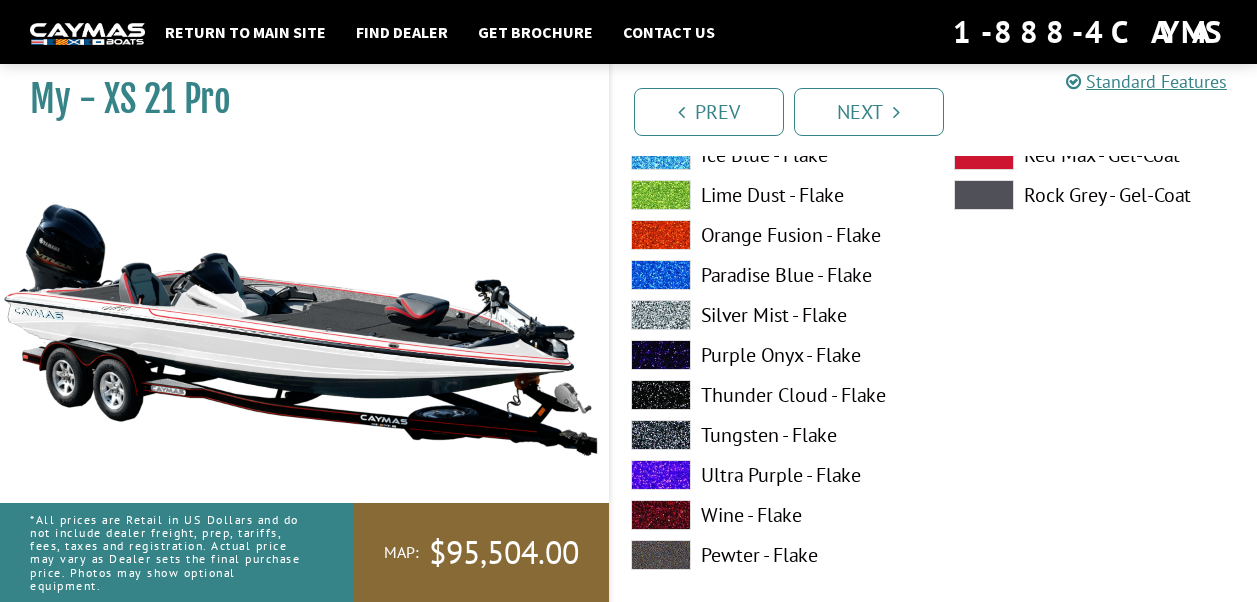 scroll, scrollTop: 4684, scrollLeft: 0, axis: vertical 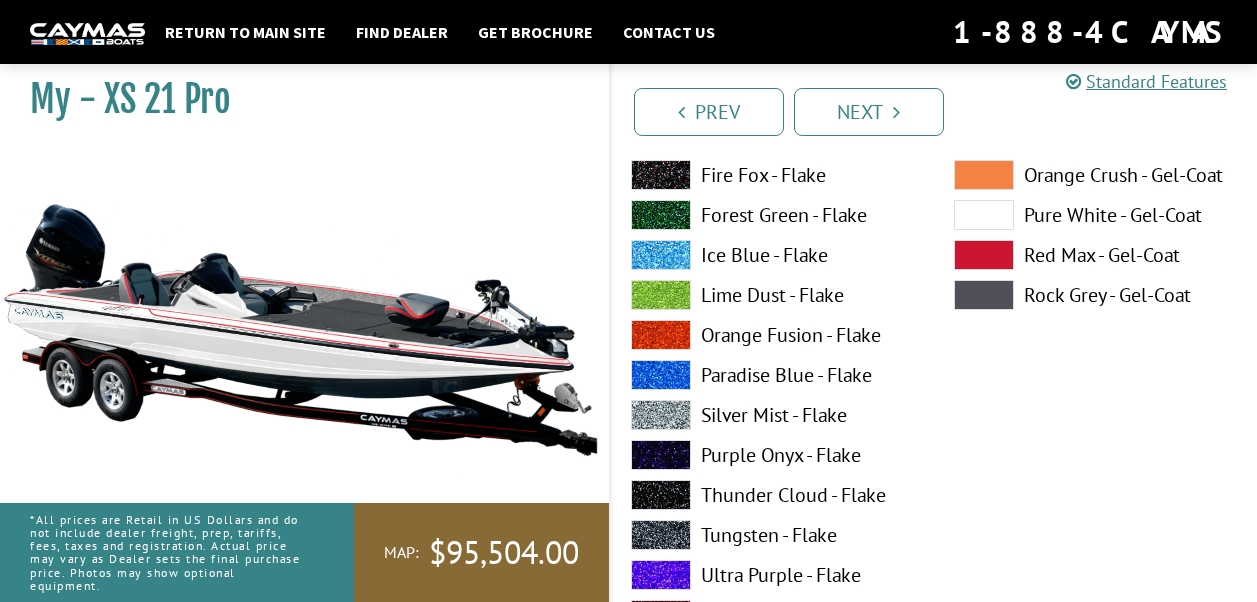 click at bounding box center (984, 215) 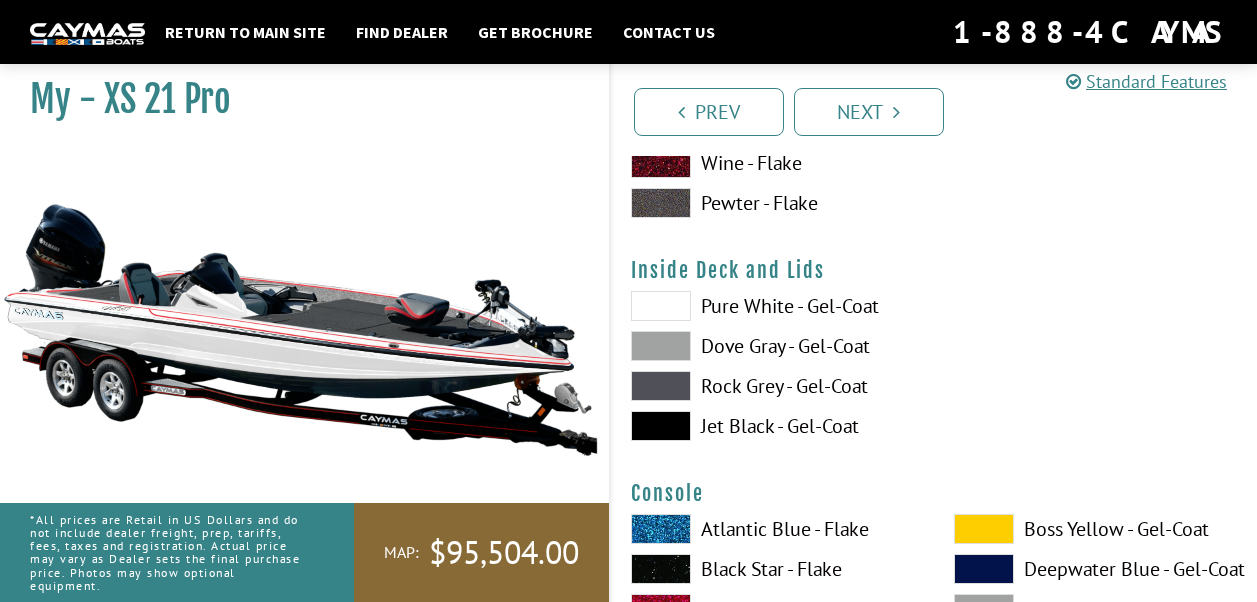 scroll, scrollTop: 4084, scrollLeft: 0, axis: vertical 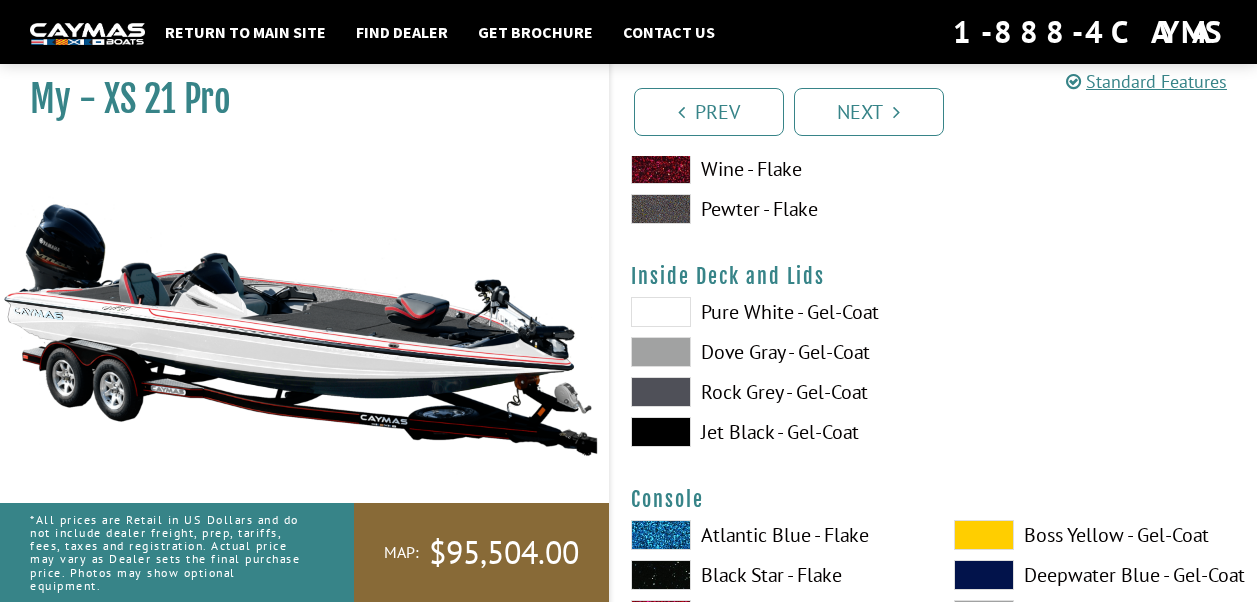 click on "Pure White - Gel-Coat" at bounding box center (772, 312) 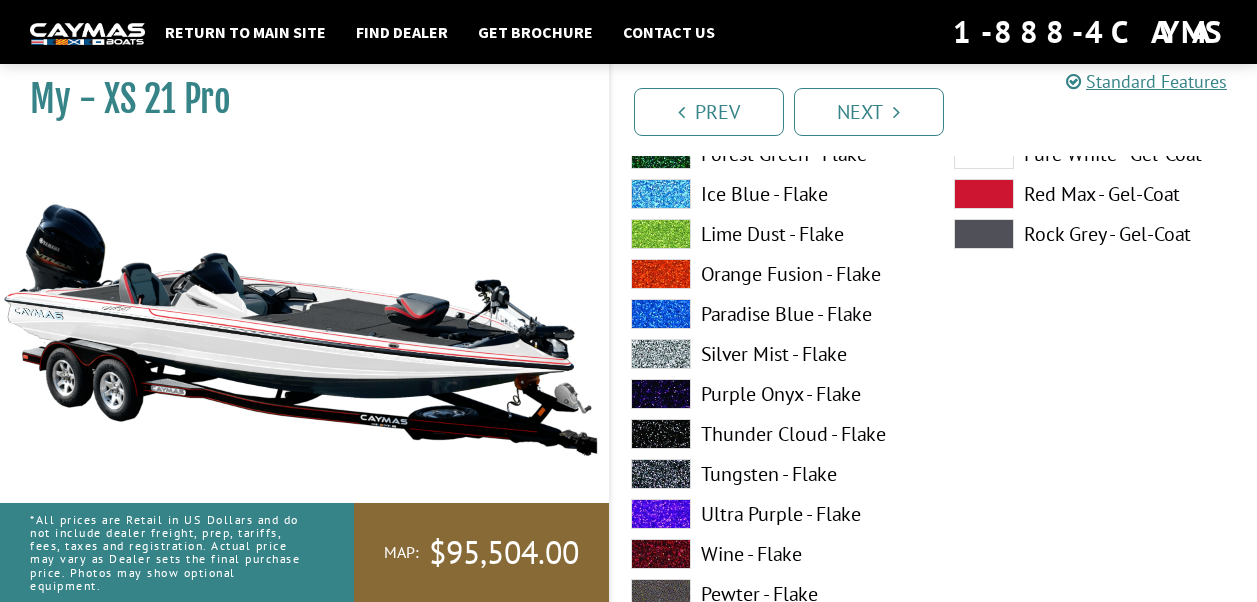 scroll, scrollTop: 3584, scrollLeft: 0, axis: vertical 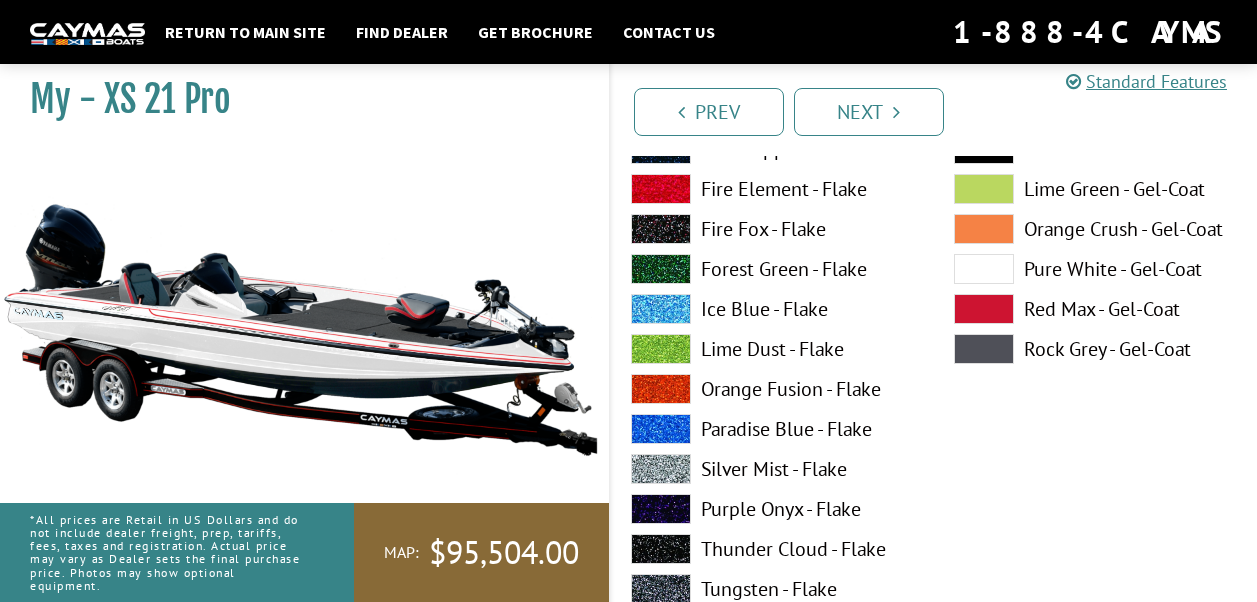 click at bounding box center (984, 269) 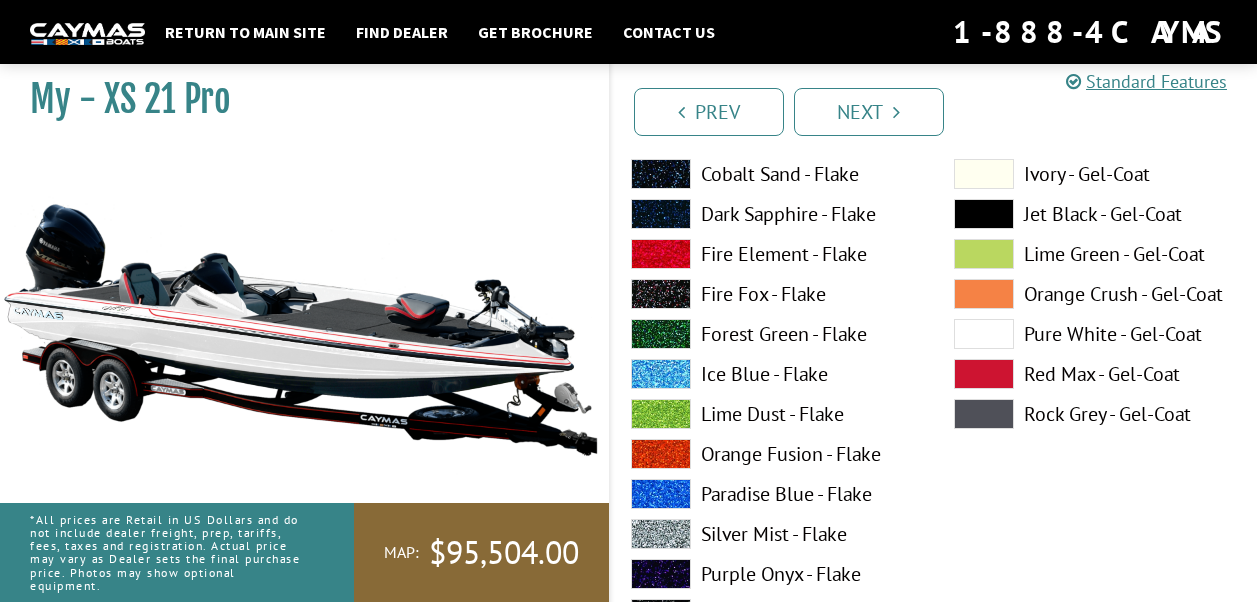 scroll, scrollTop: 3484, scrollLeft: 0, axis: vertical 